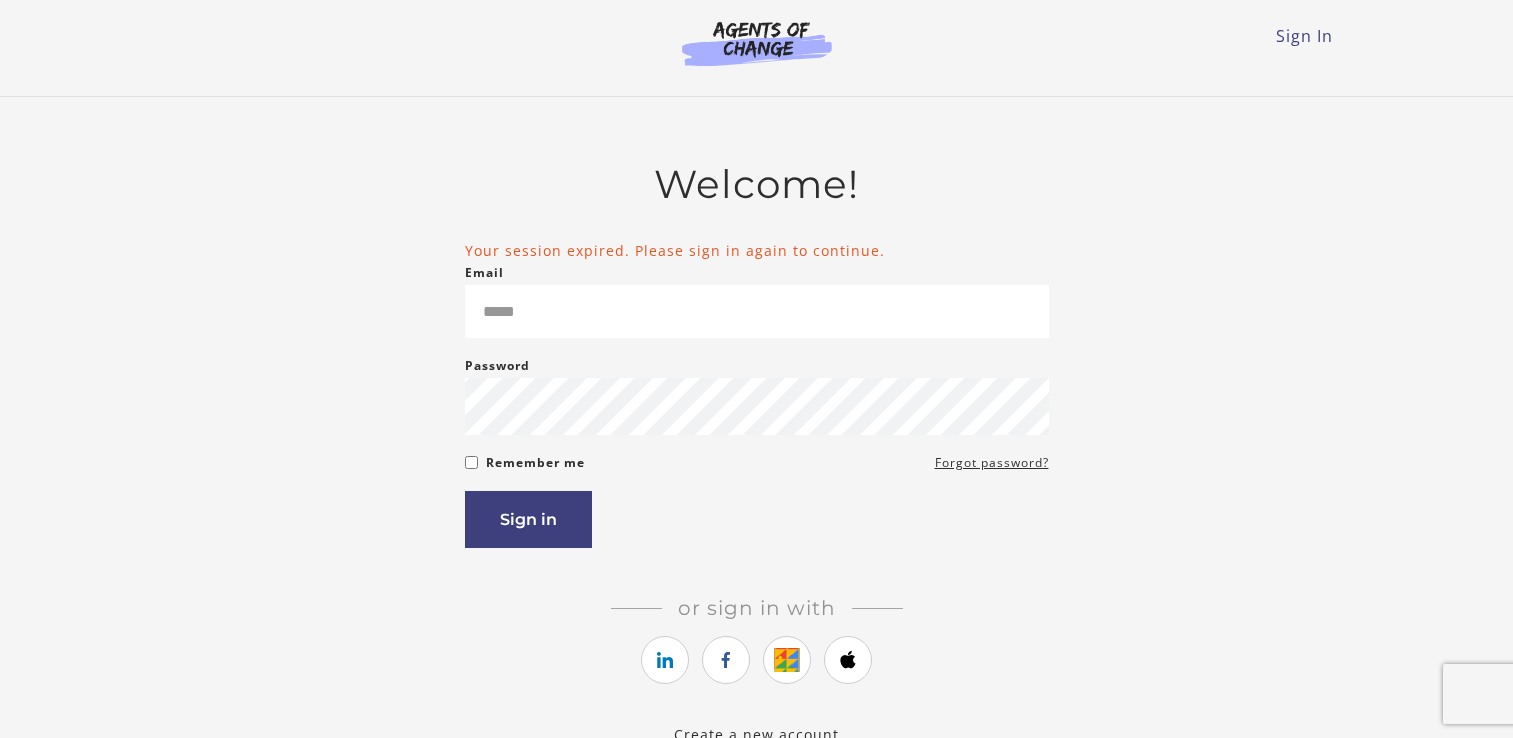scroll, scrollTop: 0, scrollLeft: 0, axis: both 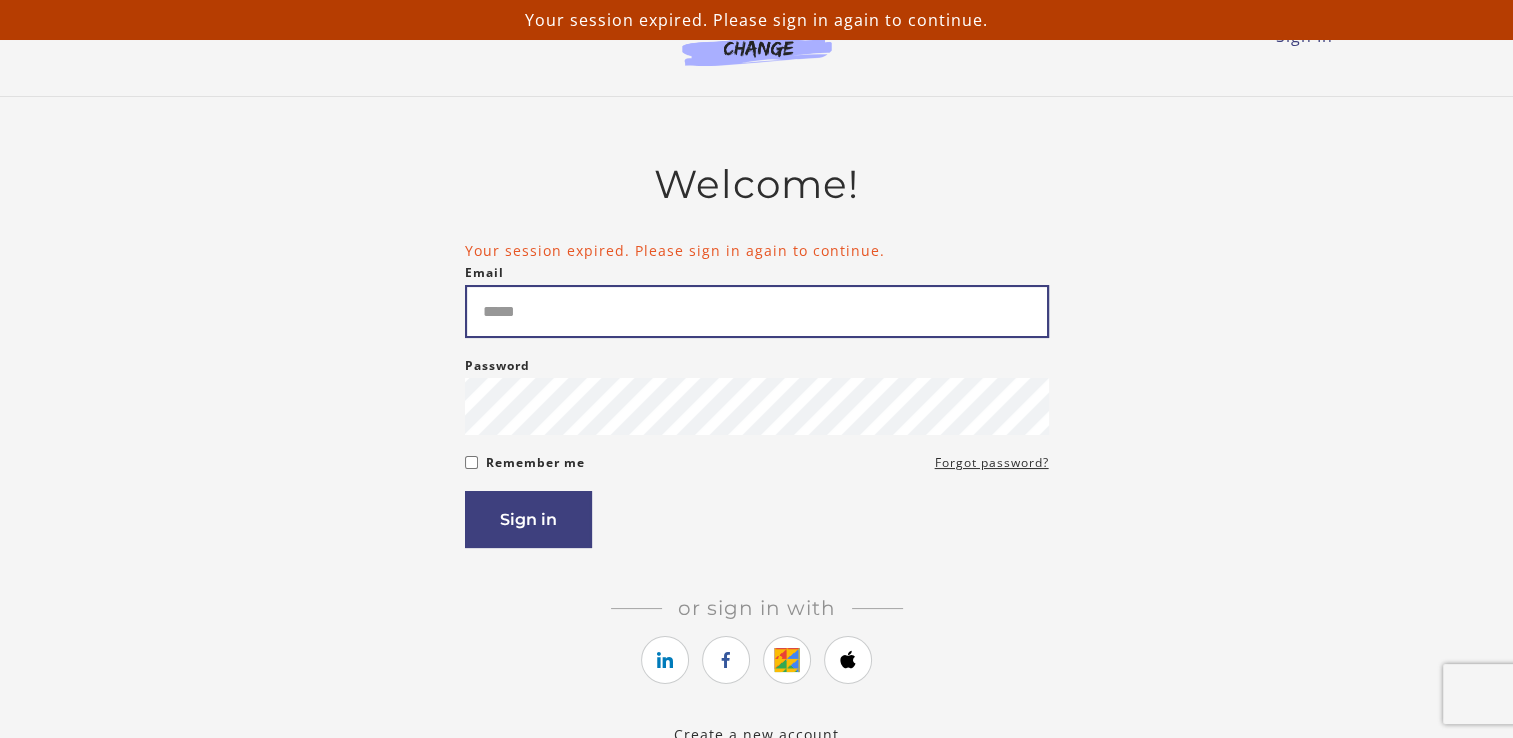 click on "Email" at bounding box center [757, 311] 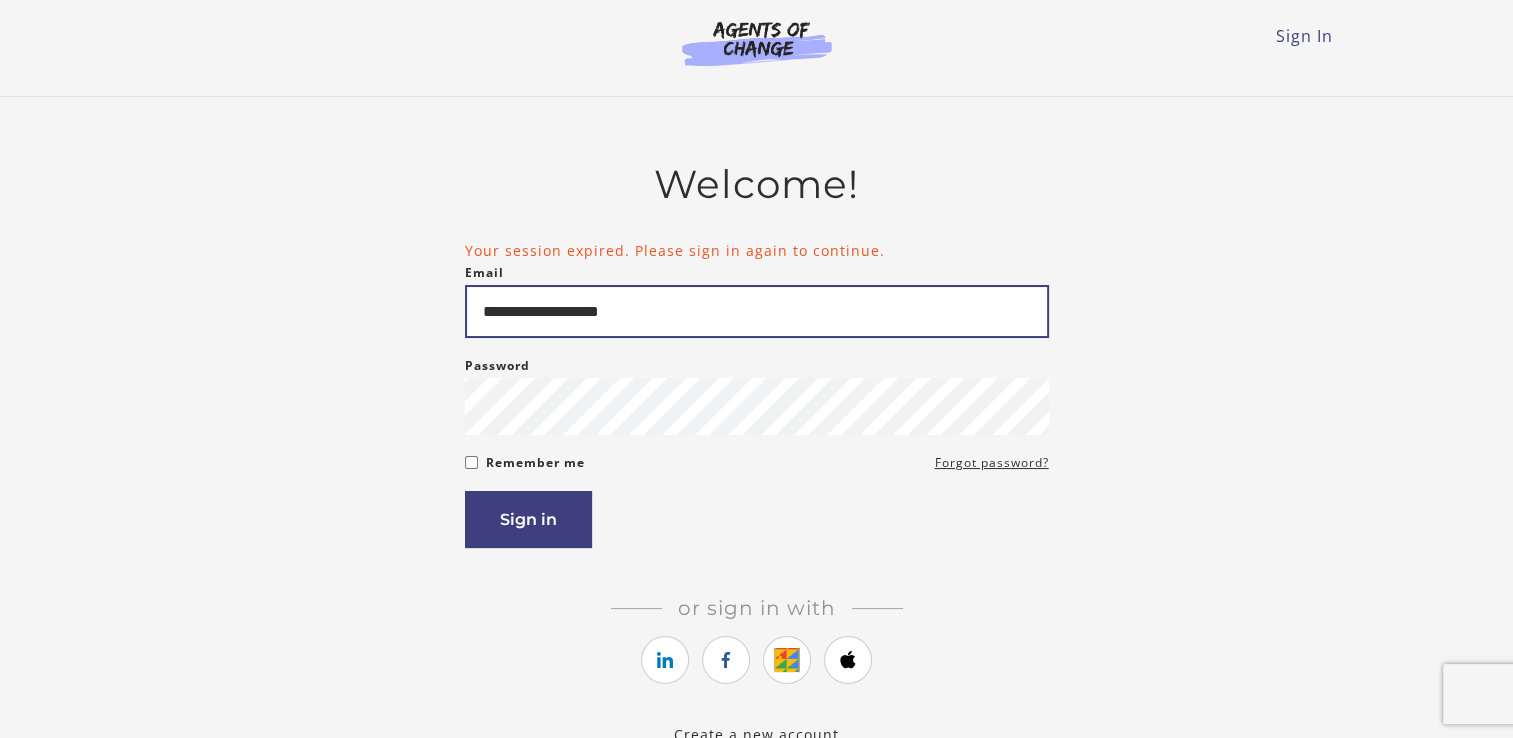 type on "**********" 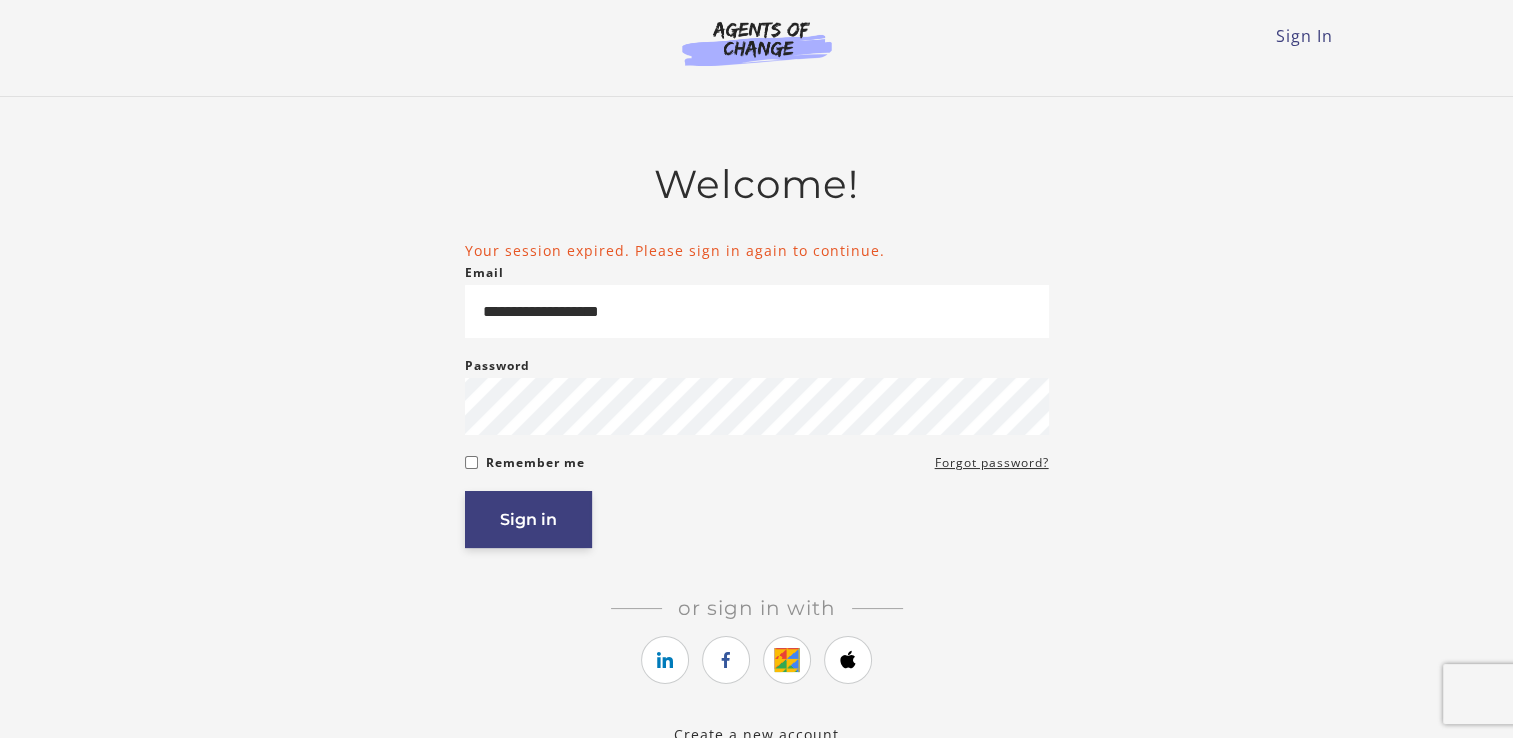 click on "Sign in" at bounding box center (528, 519) 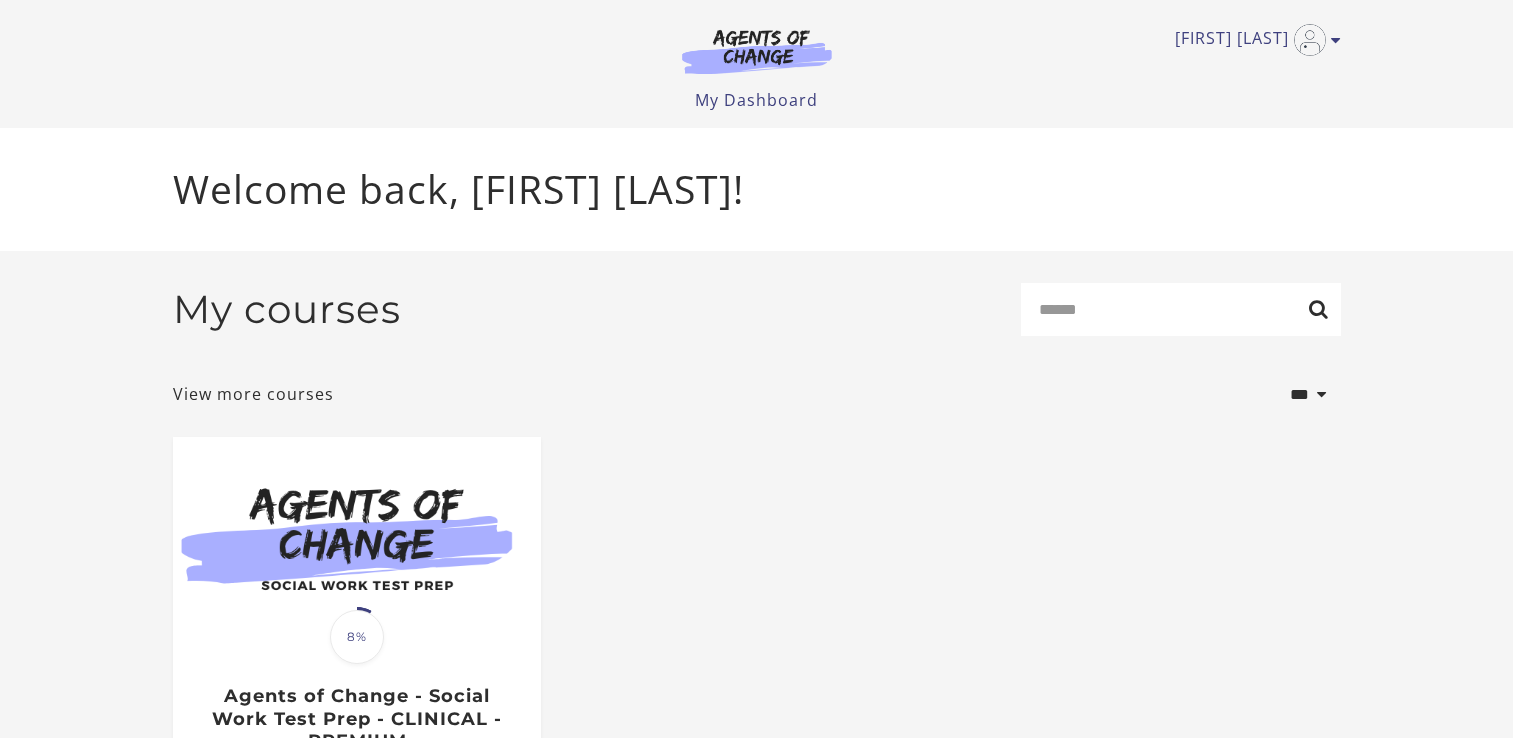 scroll, scrollTop: 0, scrollLeft: 0, axis: both 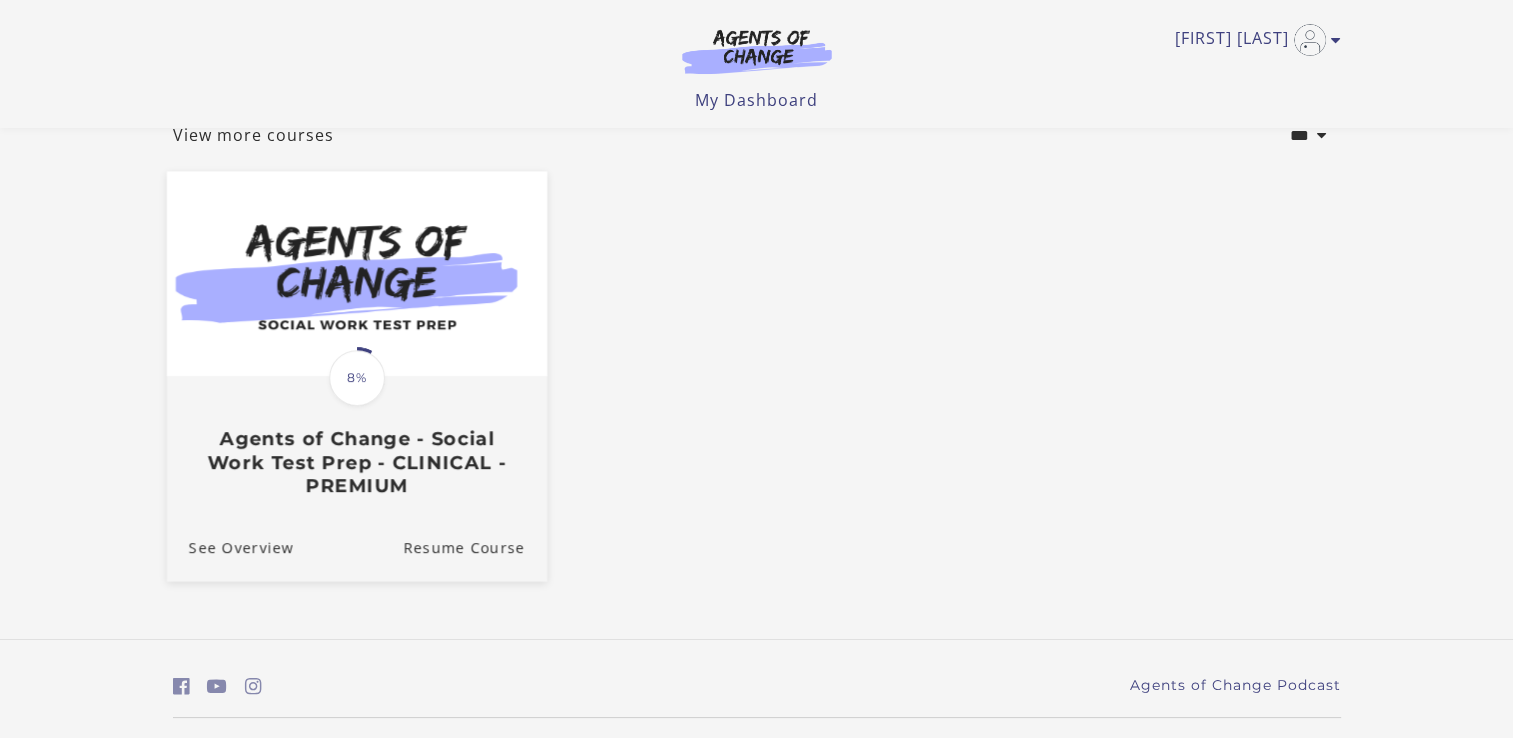 click on "Translation missing: en.liquid.partials.dashboard_course_card.progress_description: 8%
8%
Agents of Change - Social Work Test Prep - CLINICAL - PREMIUM" at bounding box center (356, 437) 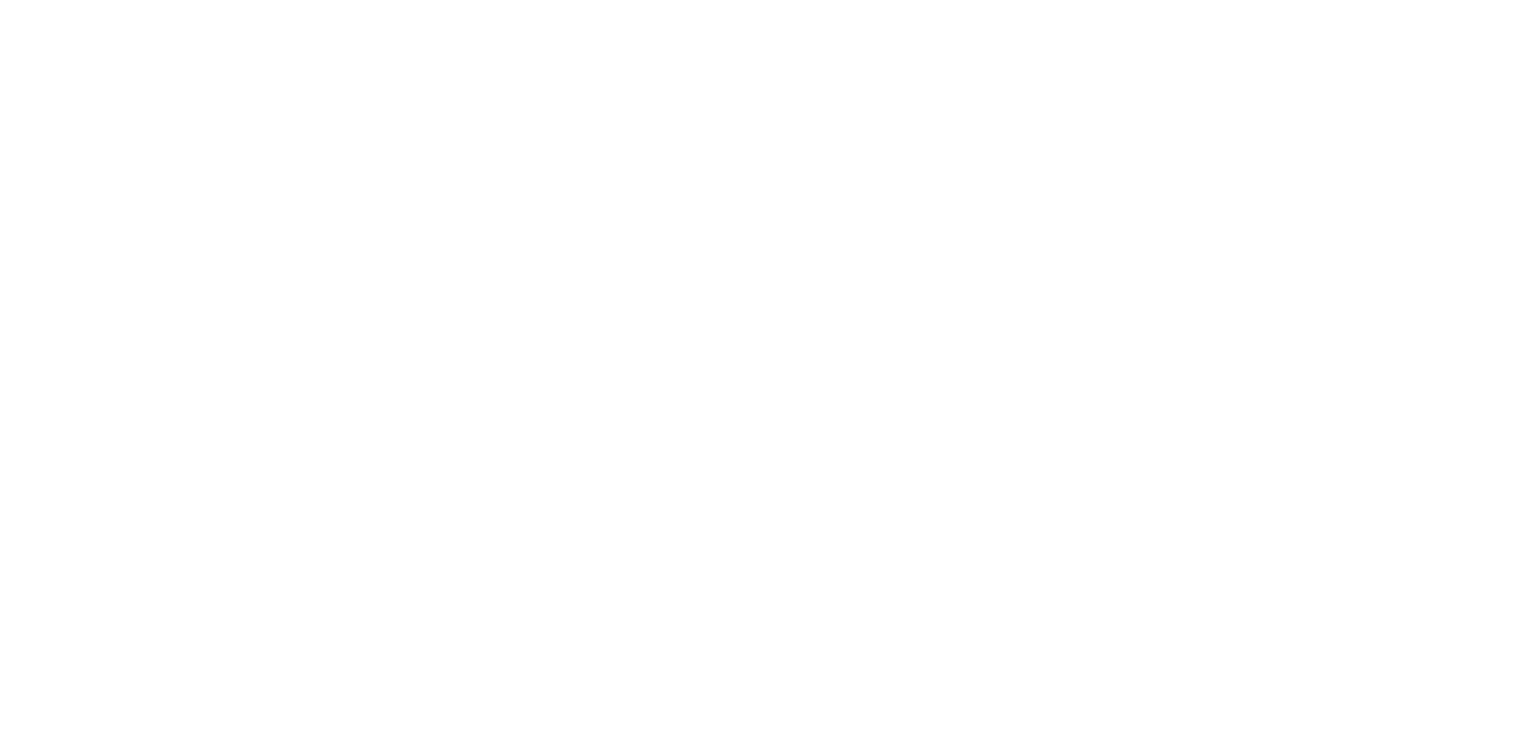 scroll, scrollTop: 0, scrollLeft: 0, axis: both 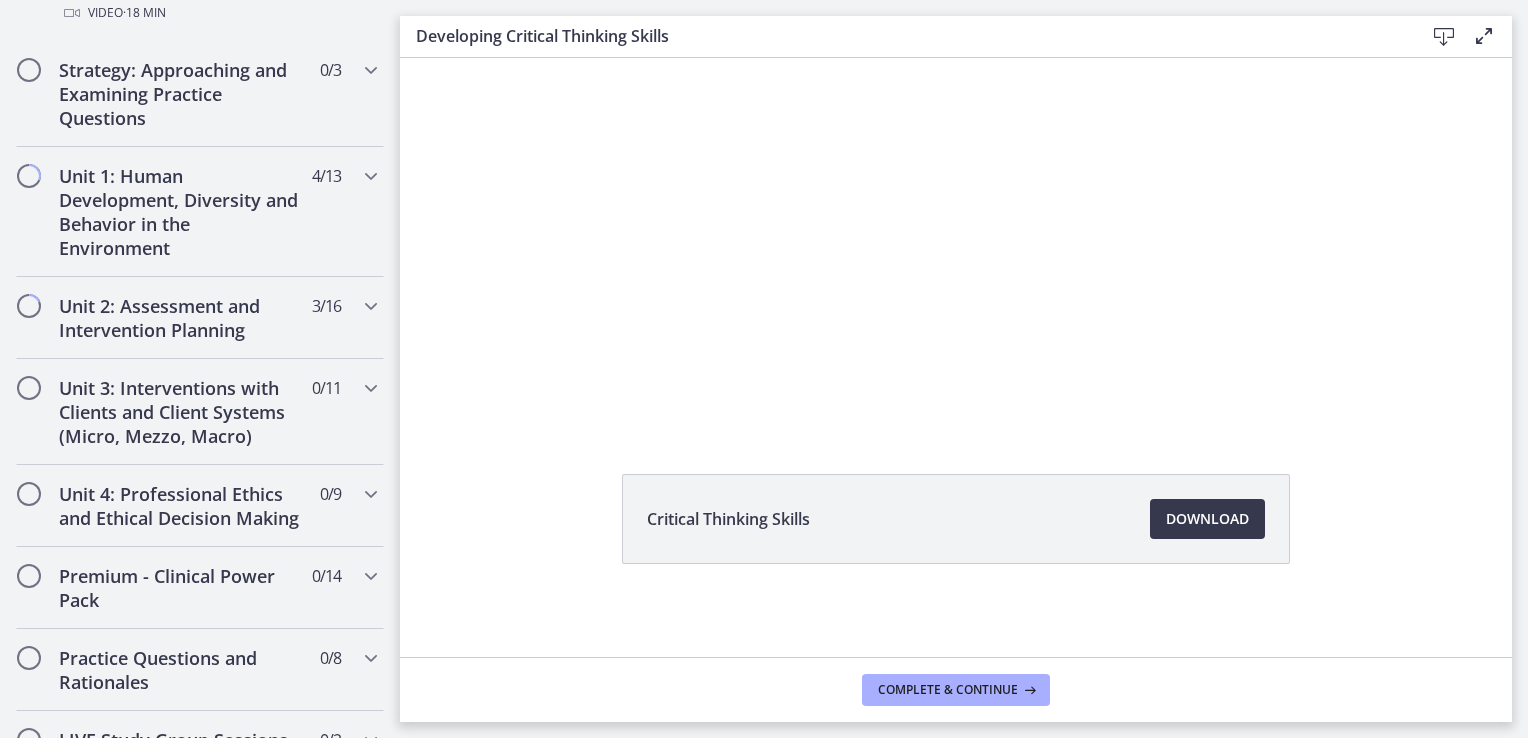 drag, startPoint x: 392, startPoint y: 69, endPoint x: 80, endPoint y: 450, distance: 492.44797 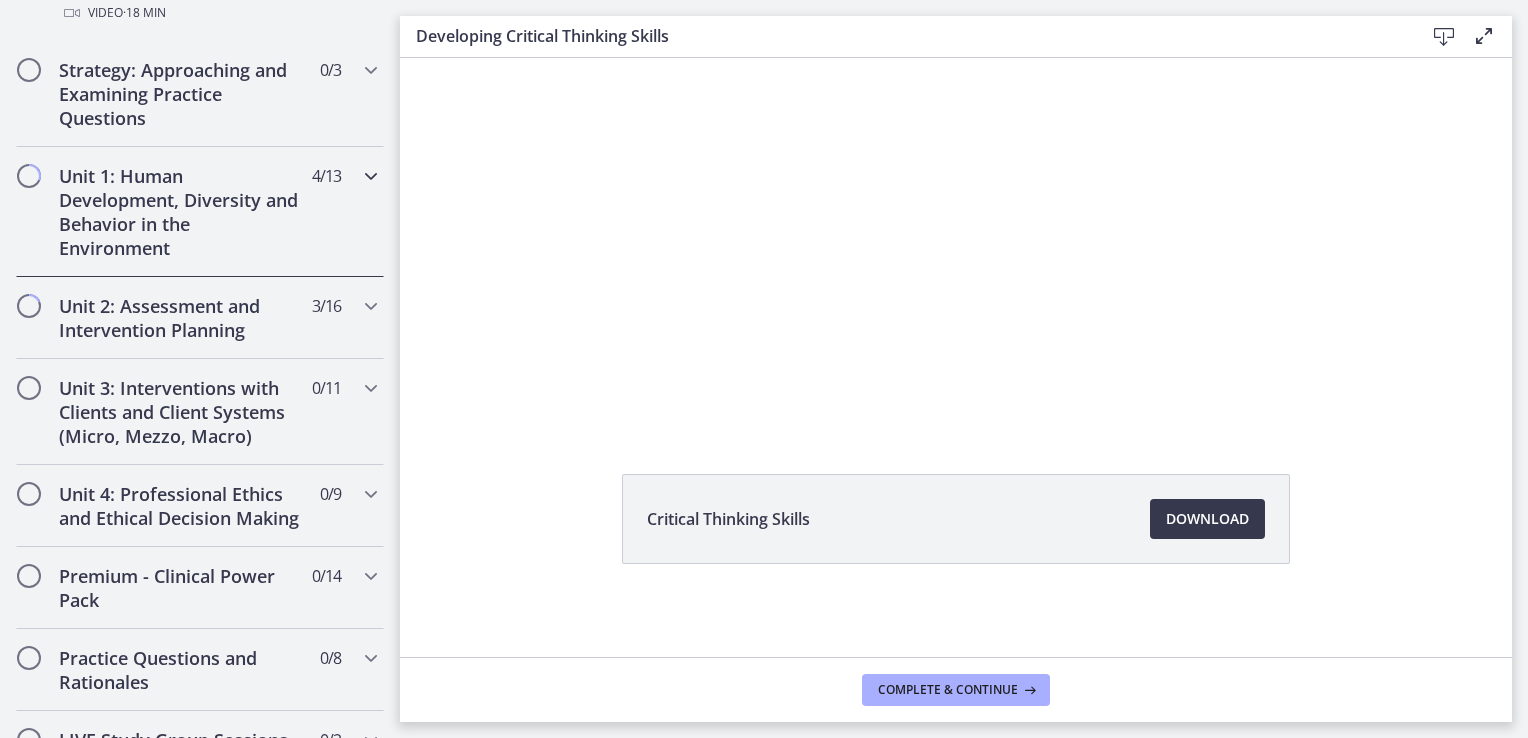 click on "Unit 1: Human Development, Diversity and Behavior in the Environment" at bounding box center (181, 212) 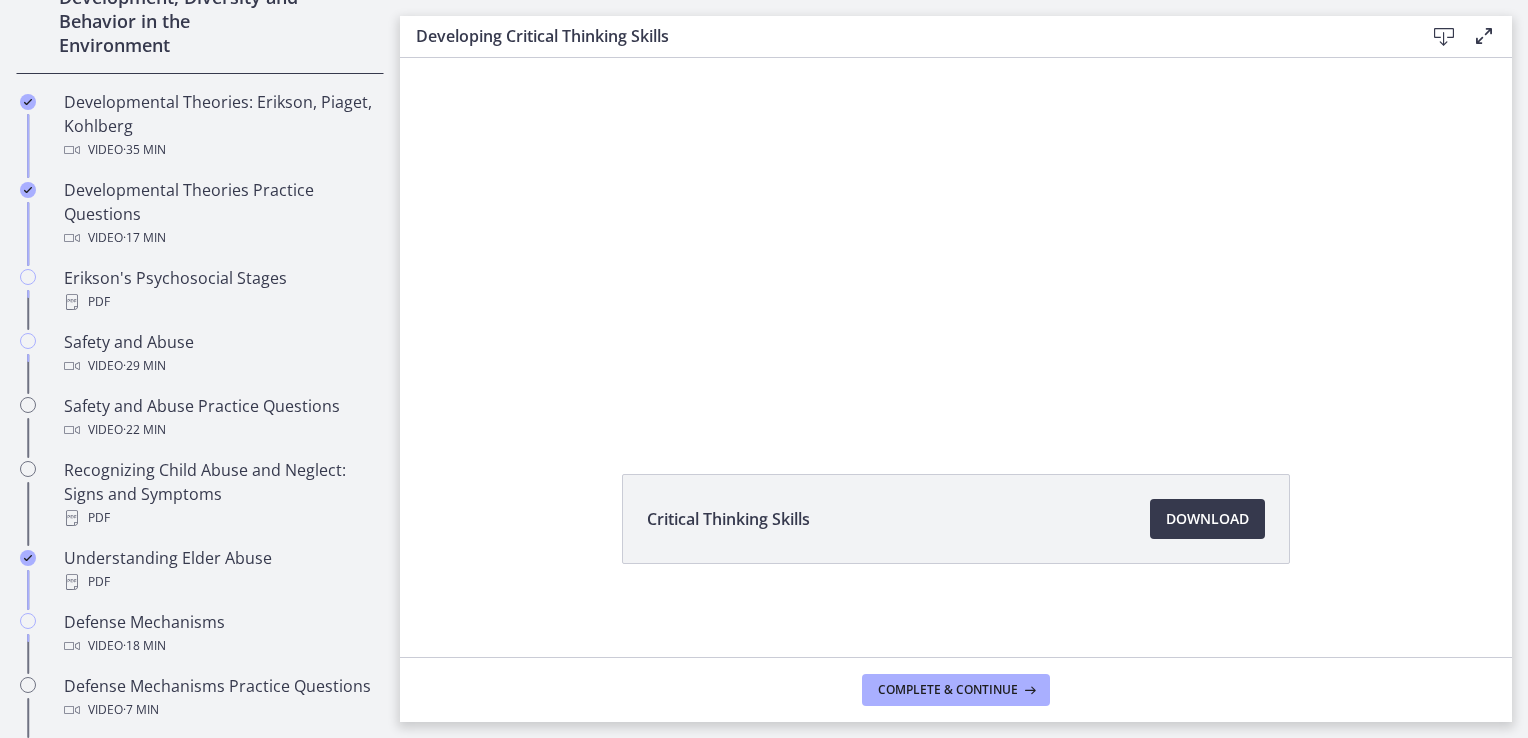 scroll, scrollTop: 622, scrollLeft: 0, axis: vertical 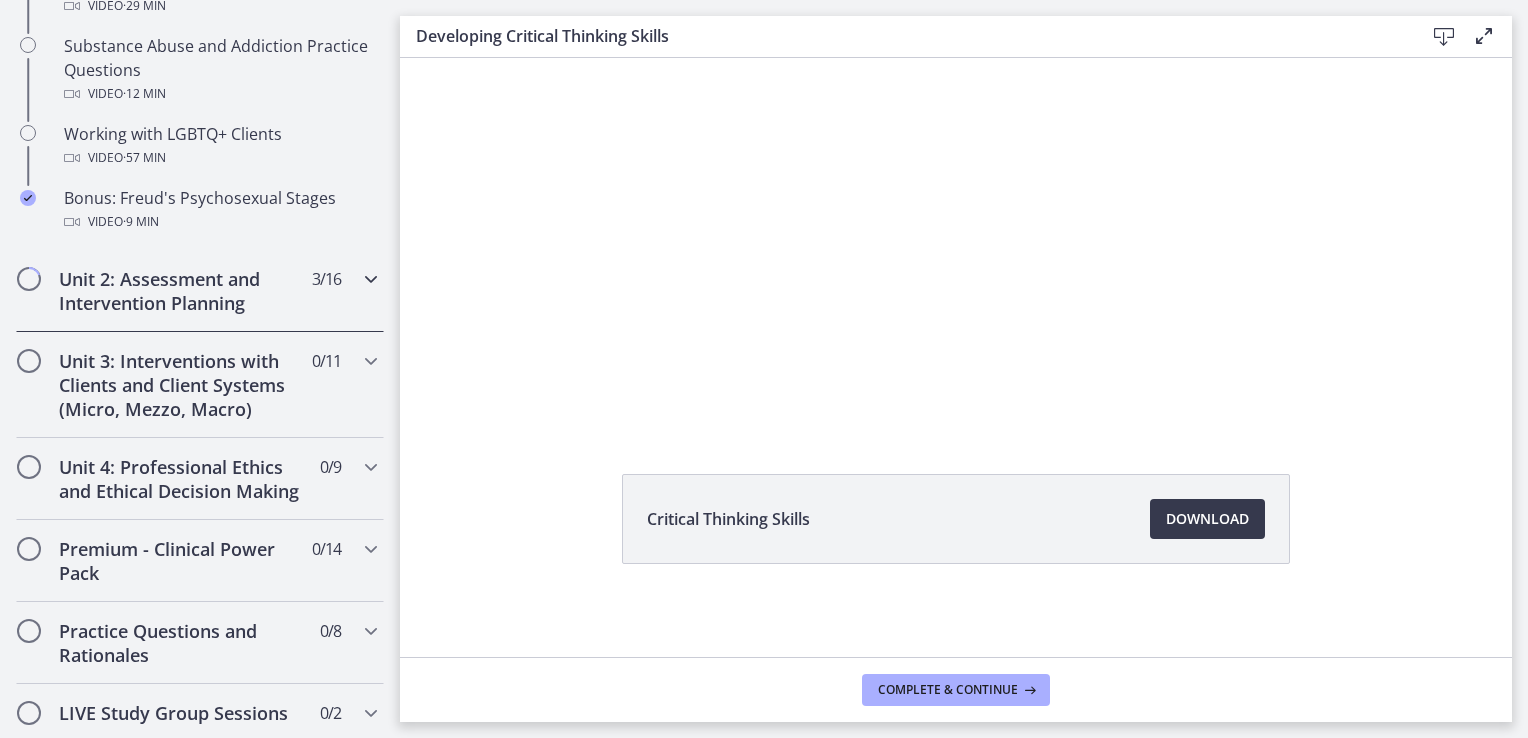 click on "Unit 2: Assessment and Intervention Planning" at bounding box center [181, 291] 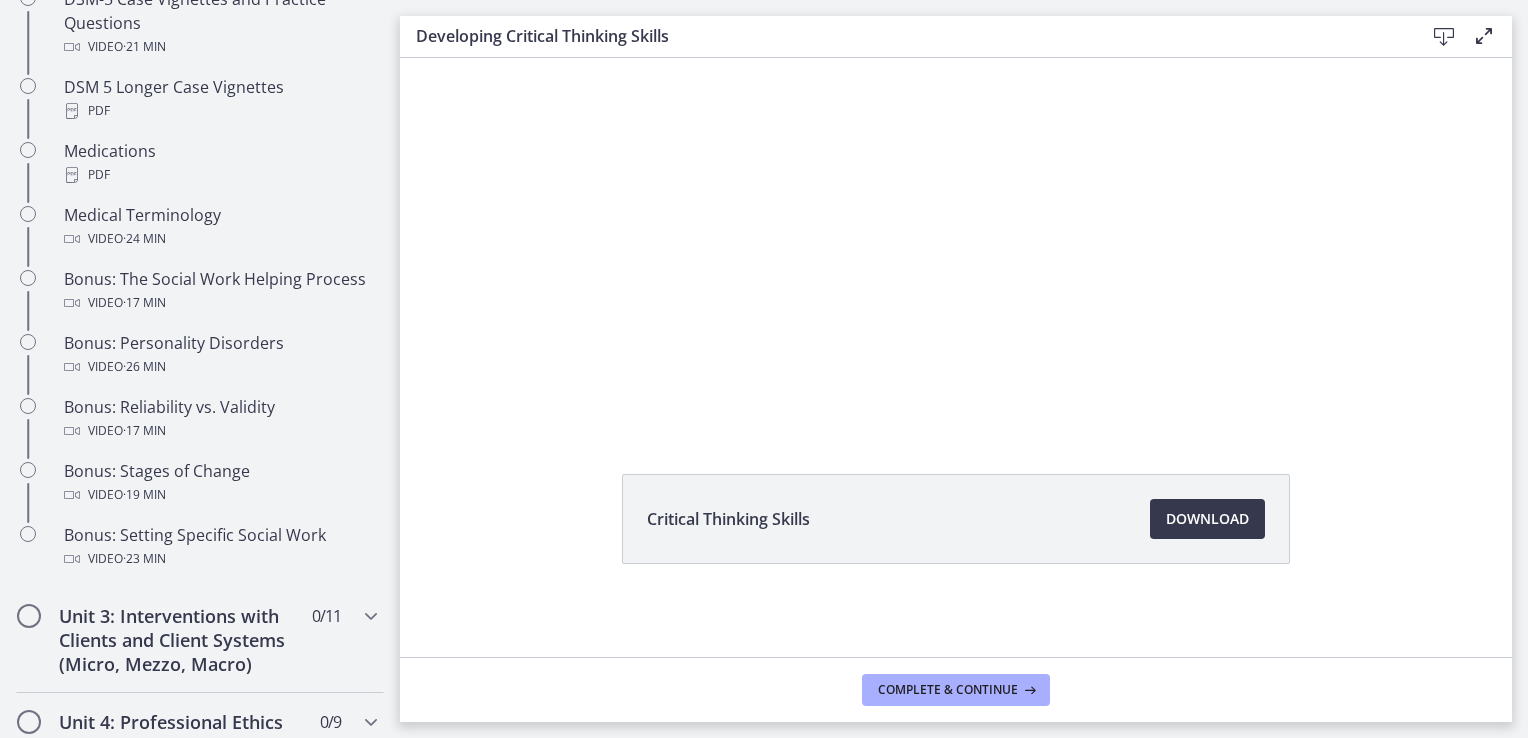scroll, scrollTop: 1467, scrollLeft: 0, axis: vertical 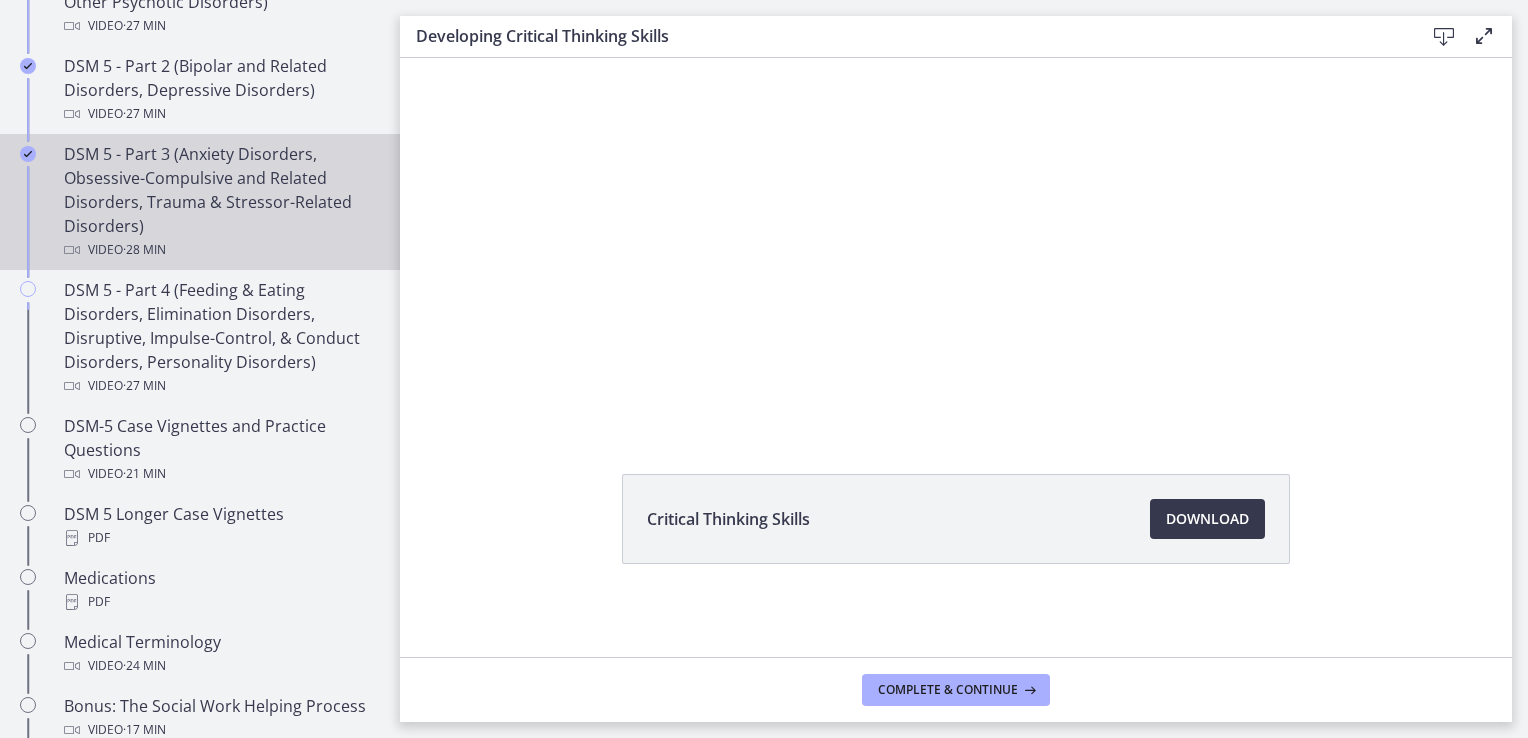 click on "DSM 5 - Part 3 (Anxiety Disorders, Obsessive-Compulsive and Related Disorders, Trauma & Stressor-Related Disorders)
Video
·  28 min" at bounding box center [220, 202] 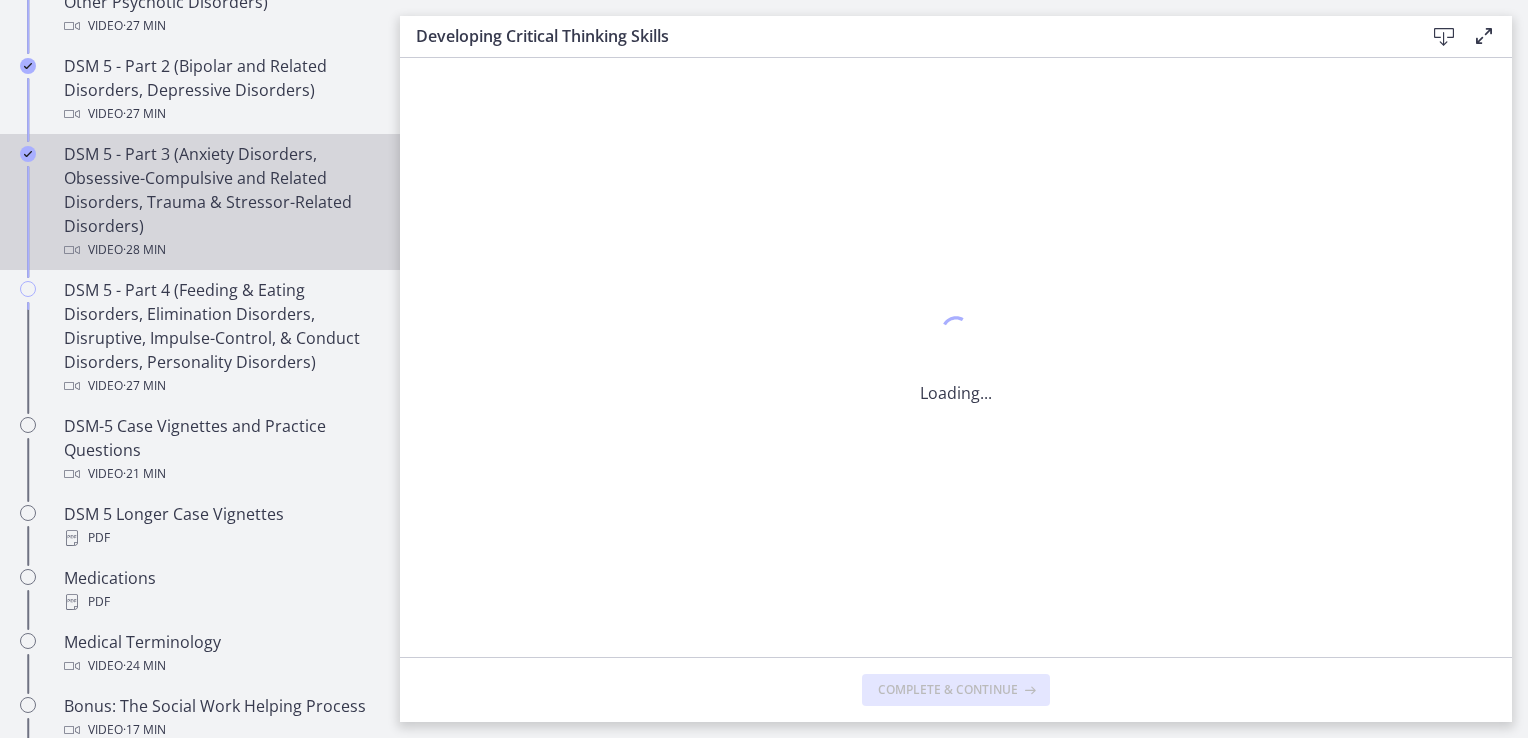 scroll, scrollTop: 0, scrollLeft: 0, axis: both 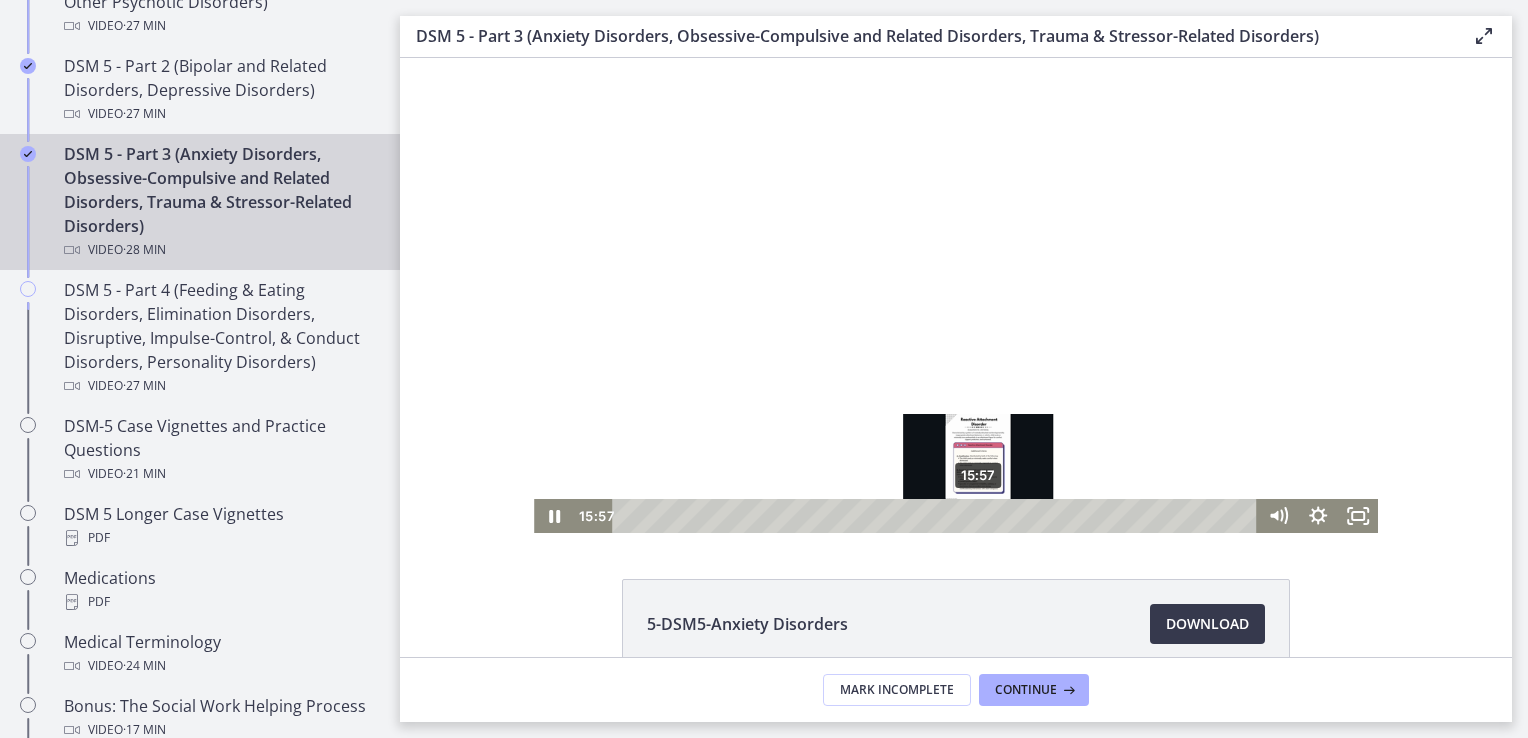 click on "15:57" at bounding box center [937, 516] 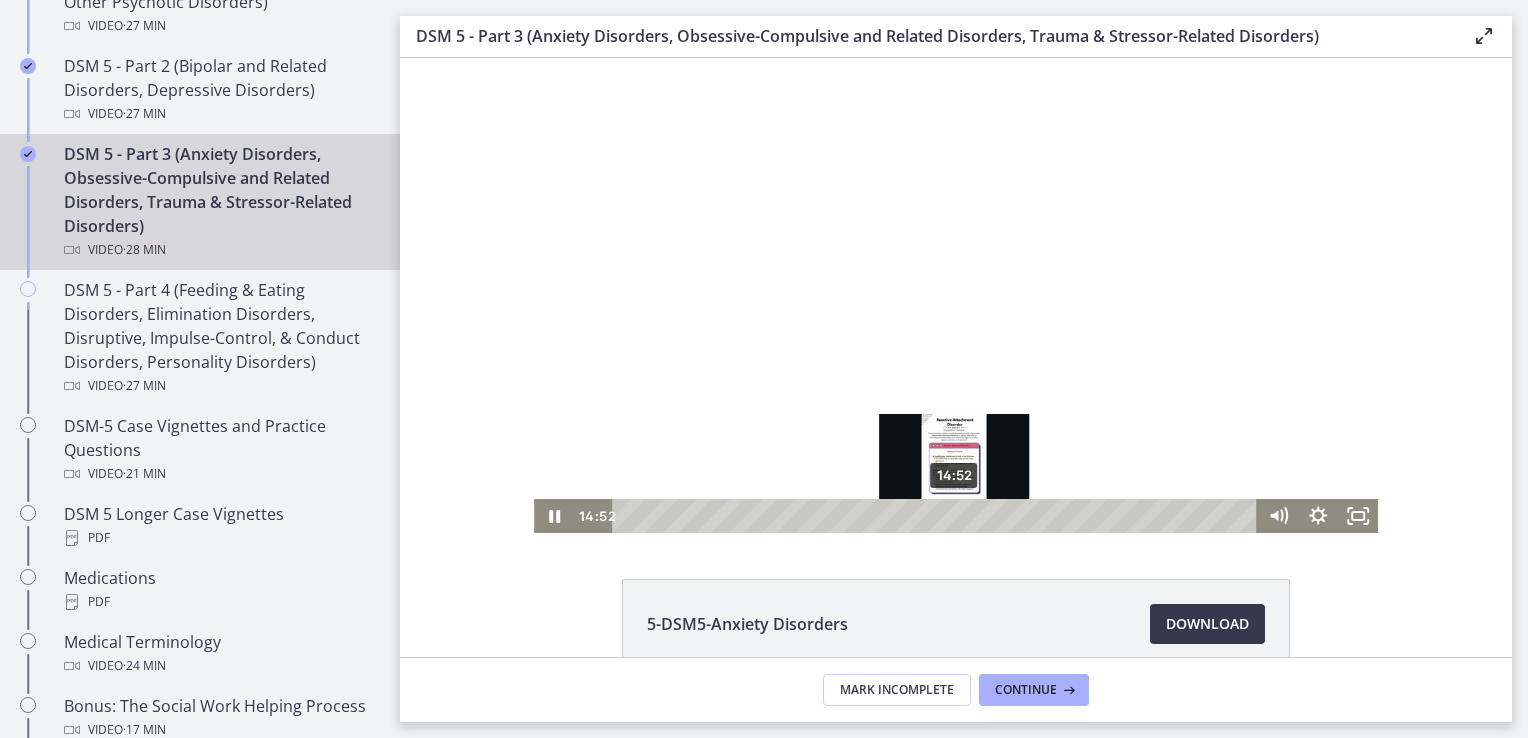 click on "14:52" at bounding box center [937, 516] 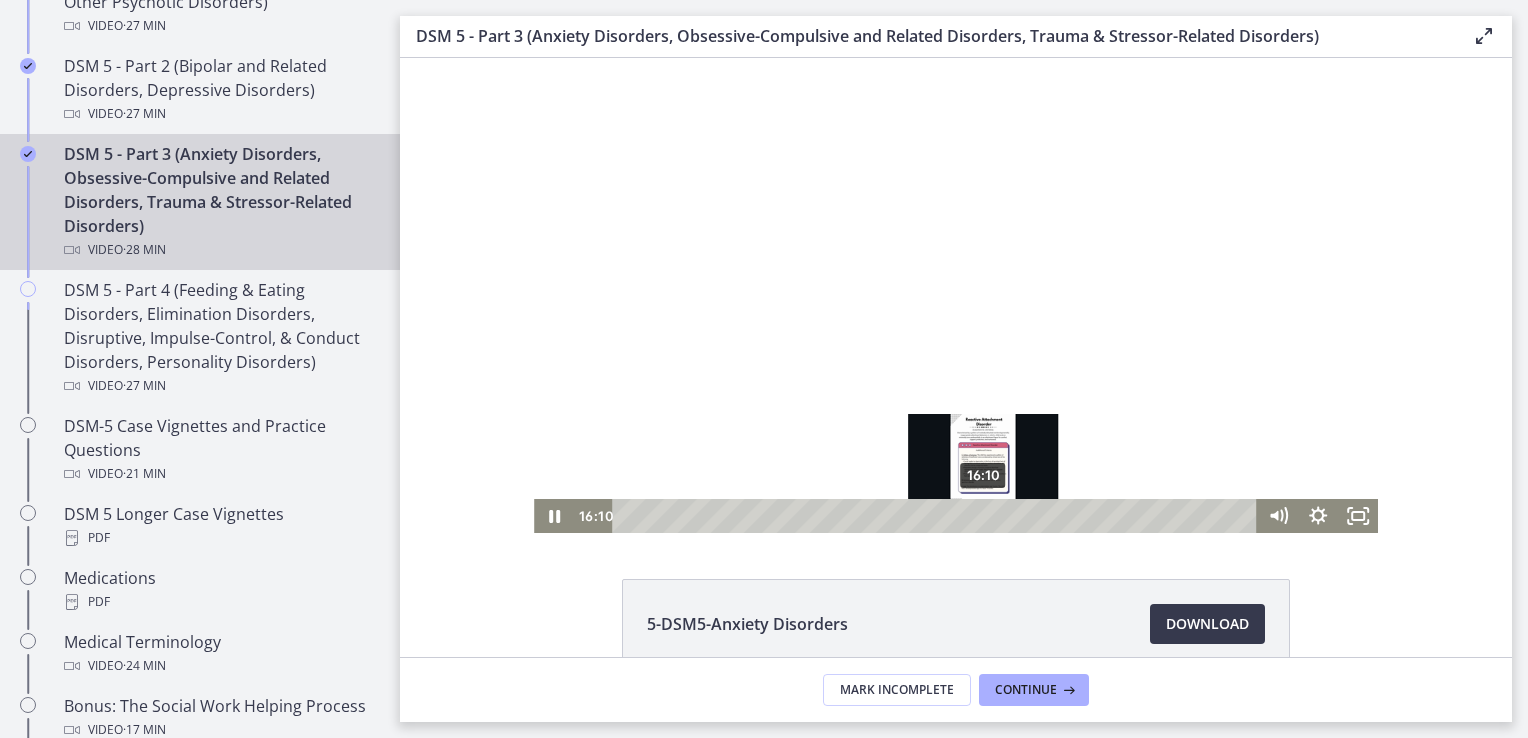 click on "16:10" at bounding box center (937, 516) 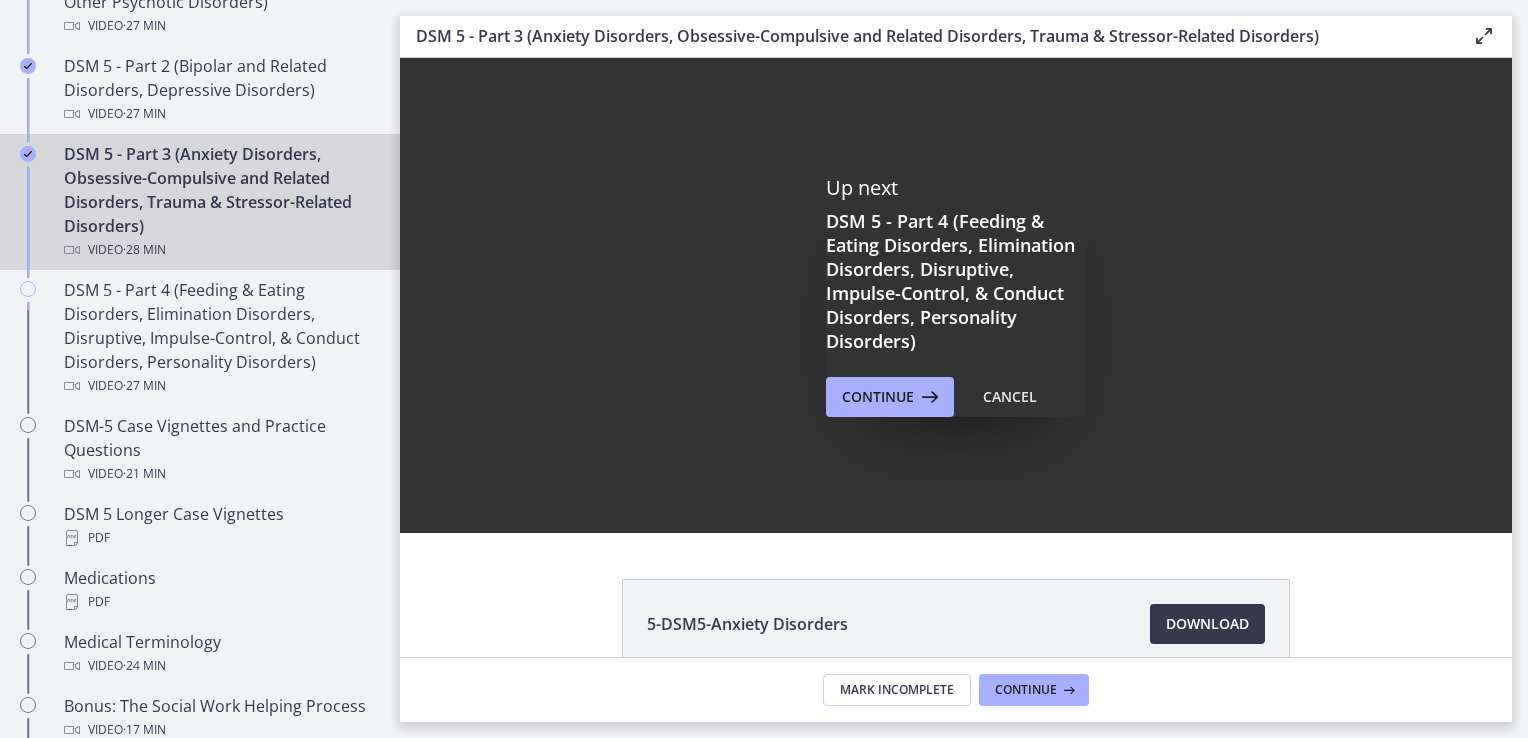 scroll, scrollTop: 0, scrollLeft: 0, axis: both 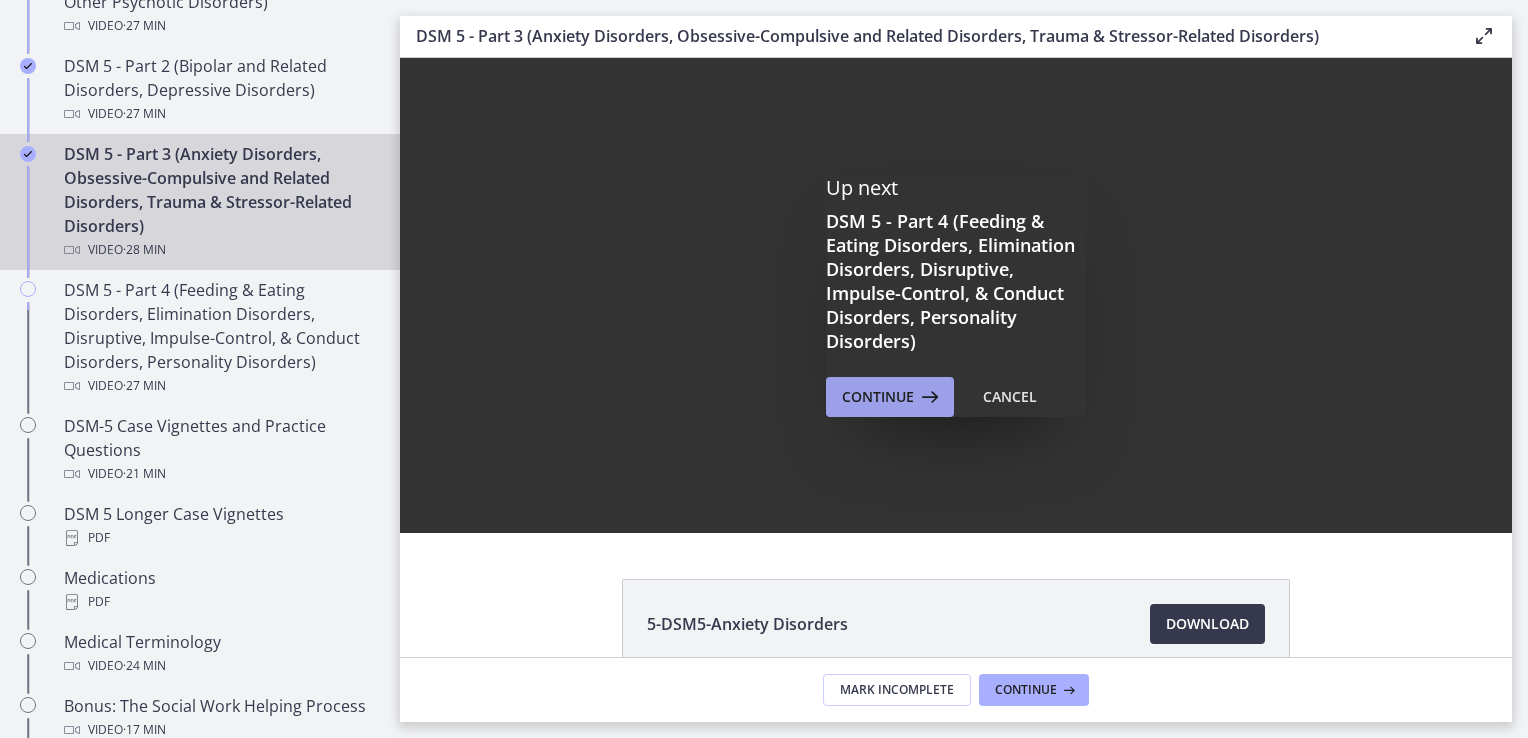 click at bounding box center [928, 397] 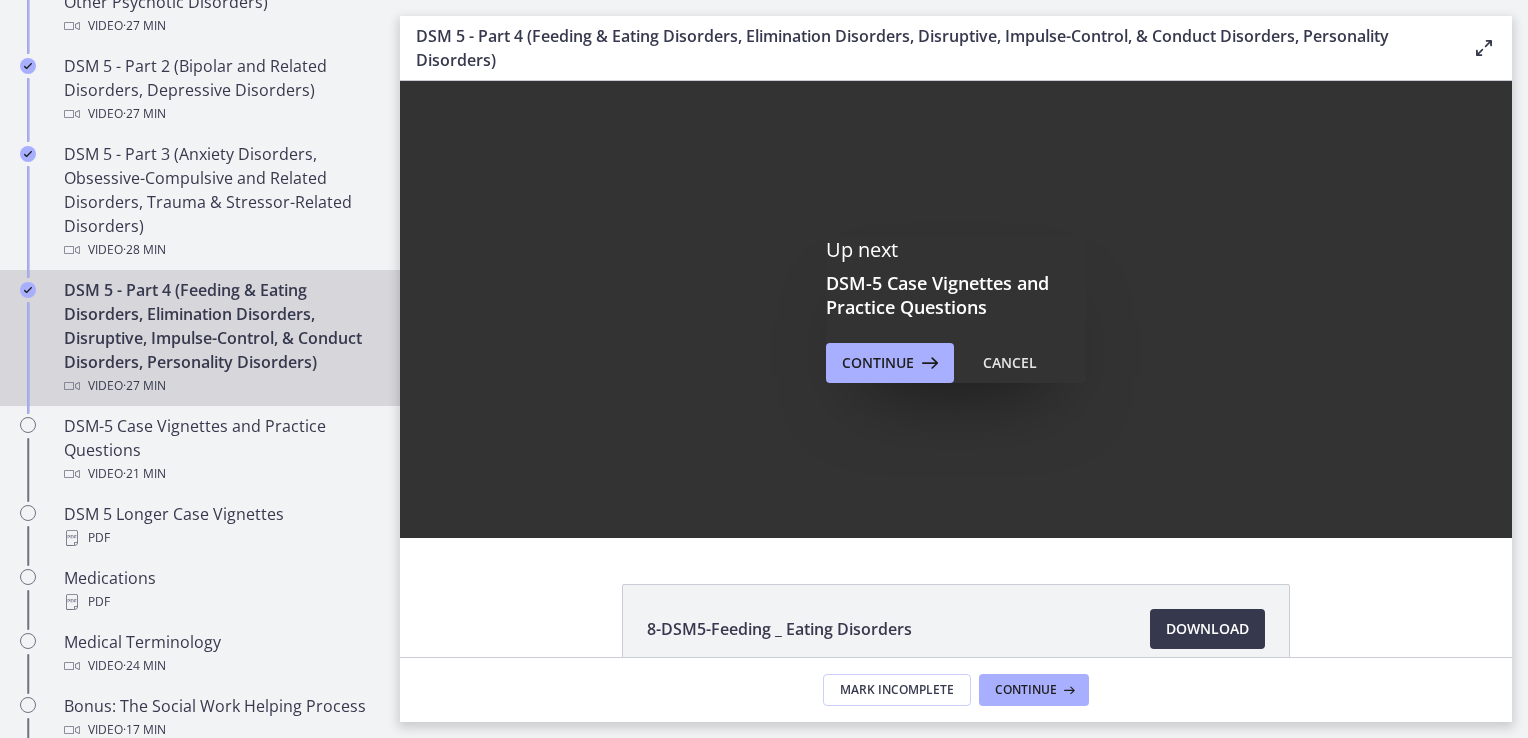 scroll, scrollTop: 0, scrollLeft: 0, axis: both 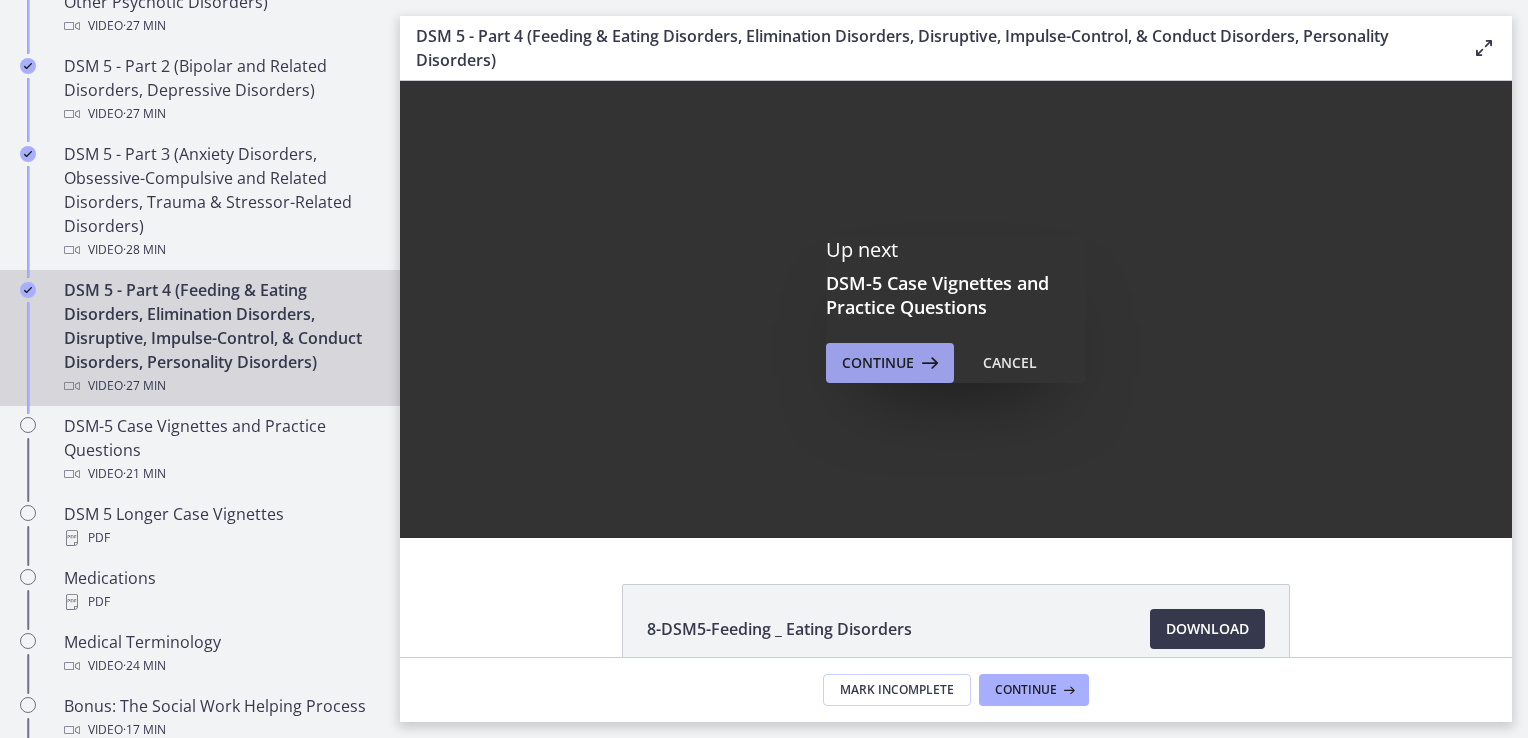 click on "Continue" at bounding box center (890, 363) 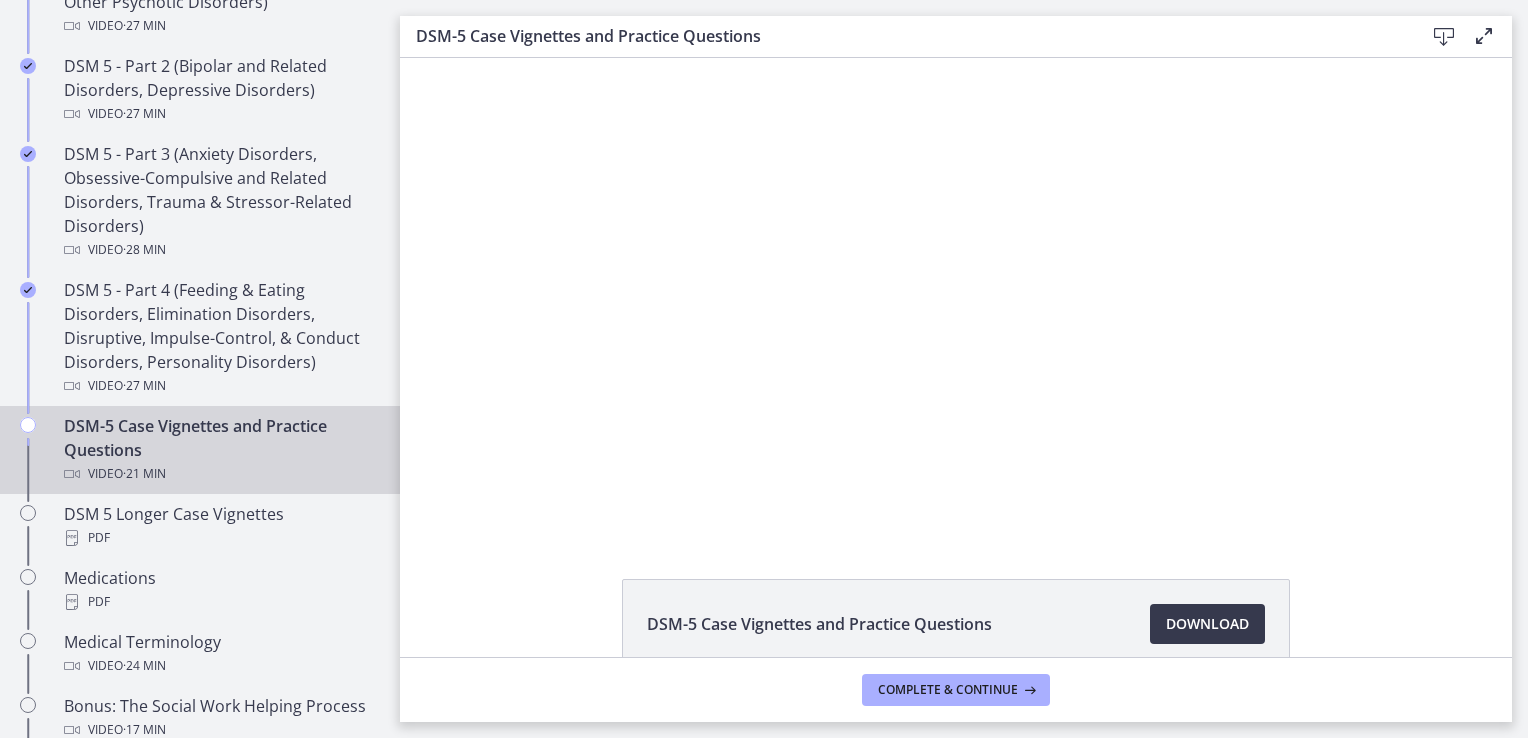 scroll, scrollTop: 0, scrollLeft: 0, axis: both 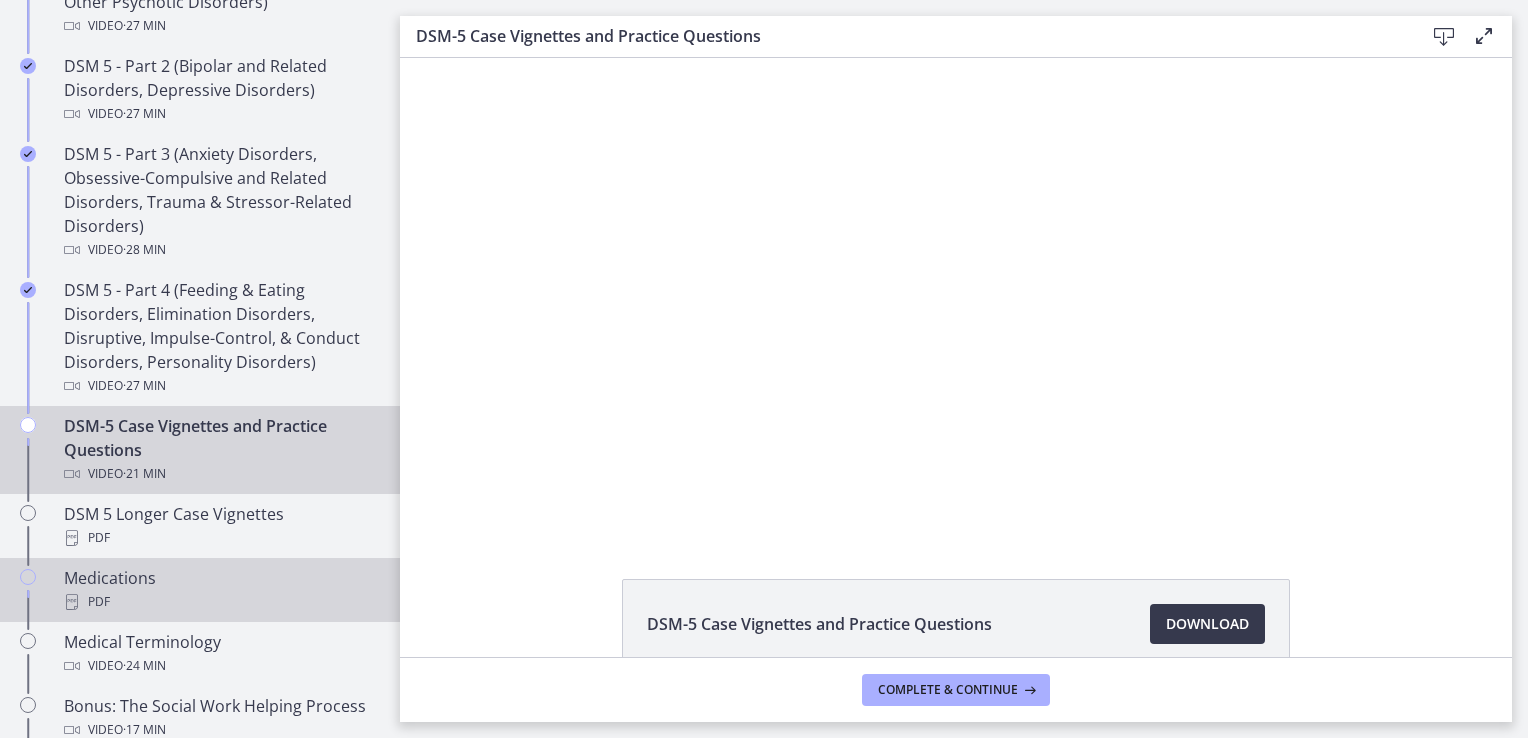 click on "PDF" at bounding box center (220, 602) 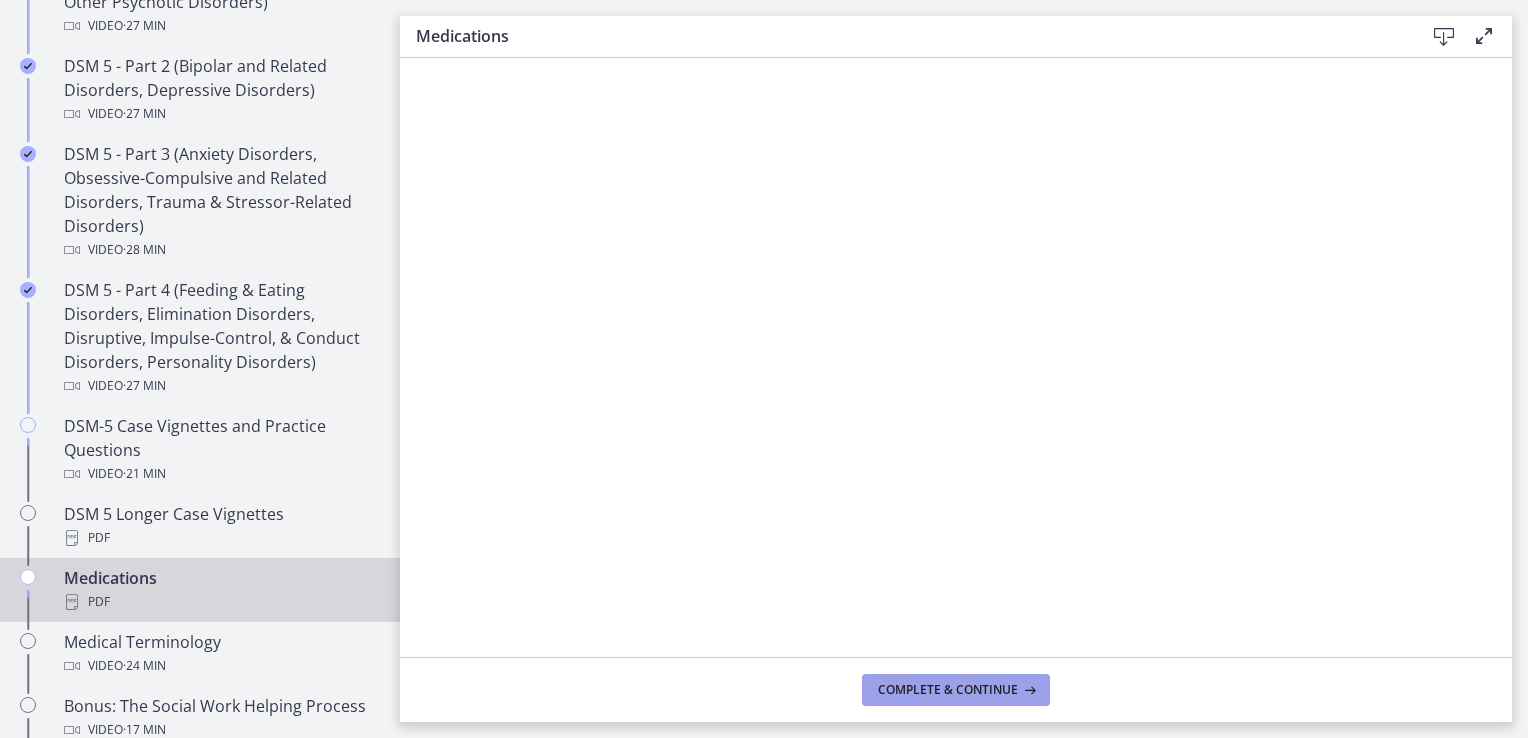 click on "Complete & continue" at bounding box center [948, 690] 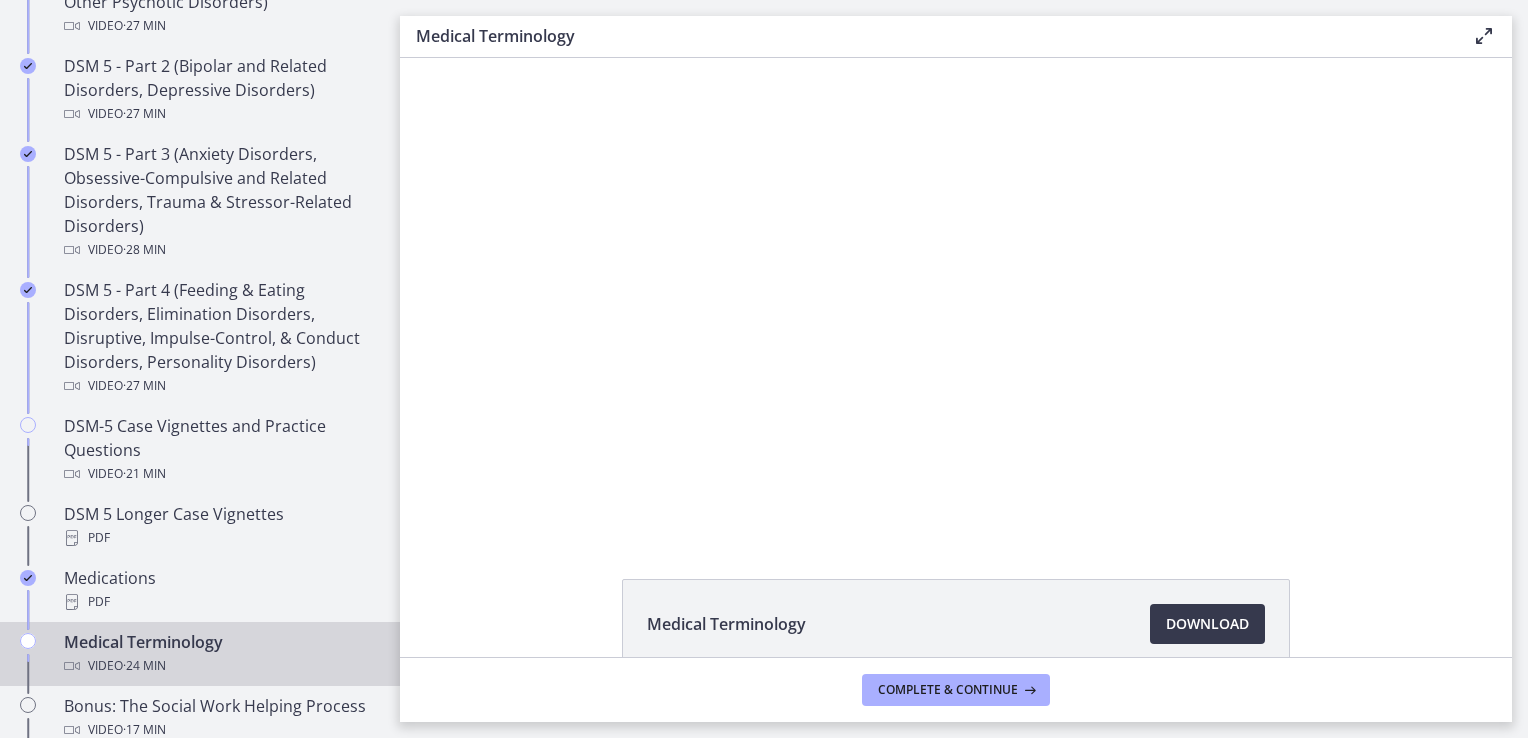 scroll, scrollTop: 0, scrollLeft: 0, axis: both 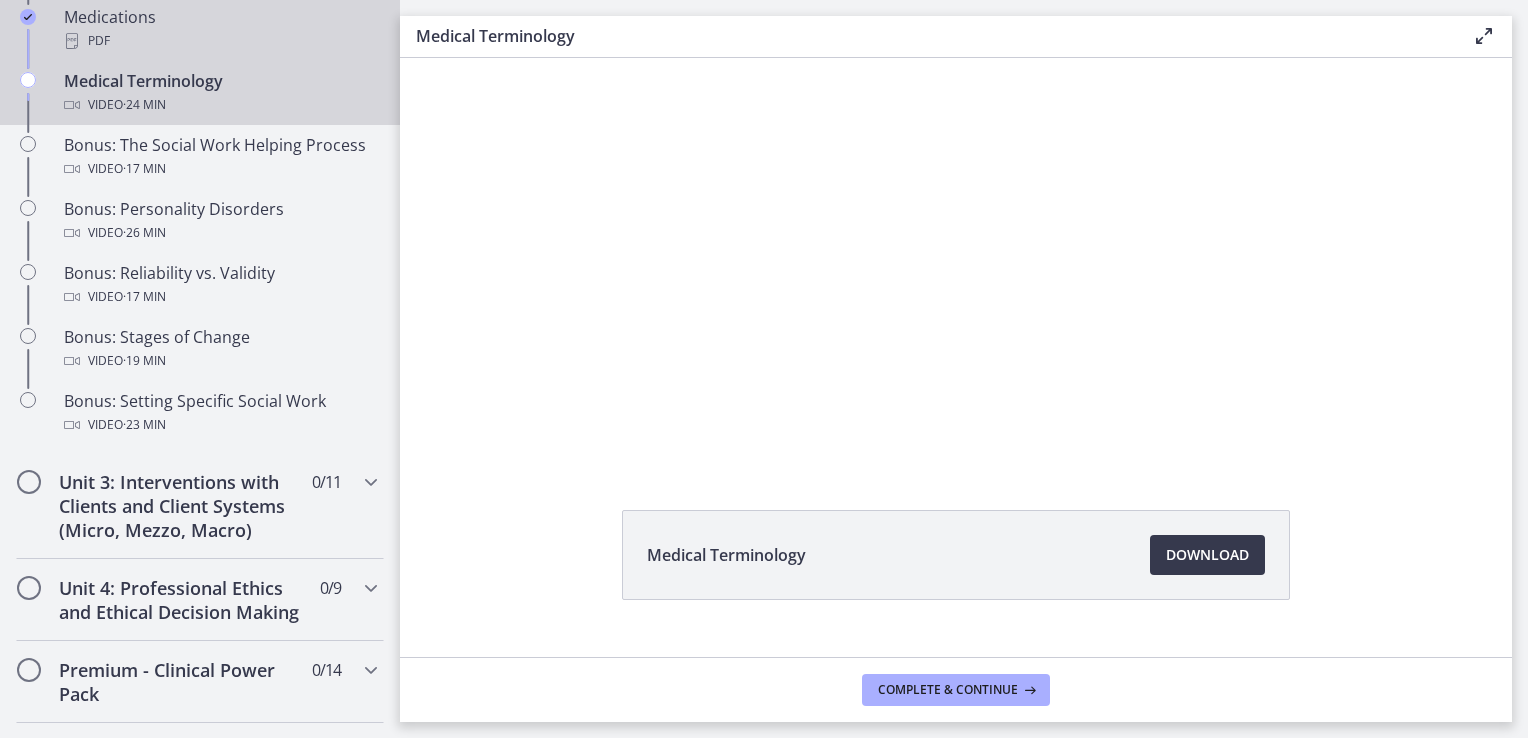 click on "PDF" at bounding box center (220, 41) 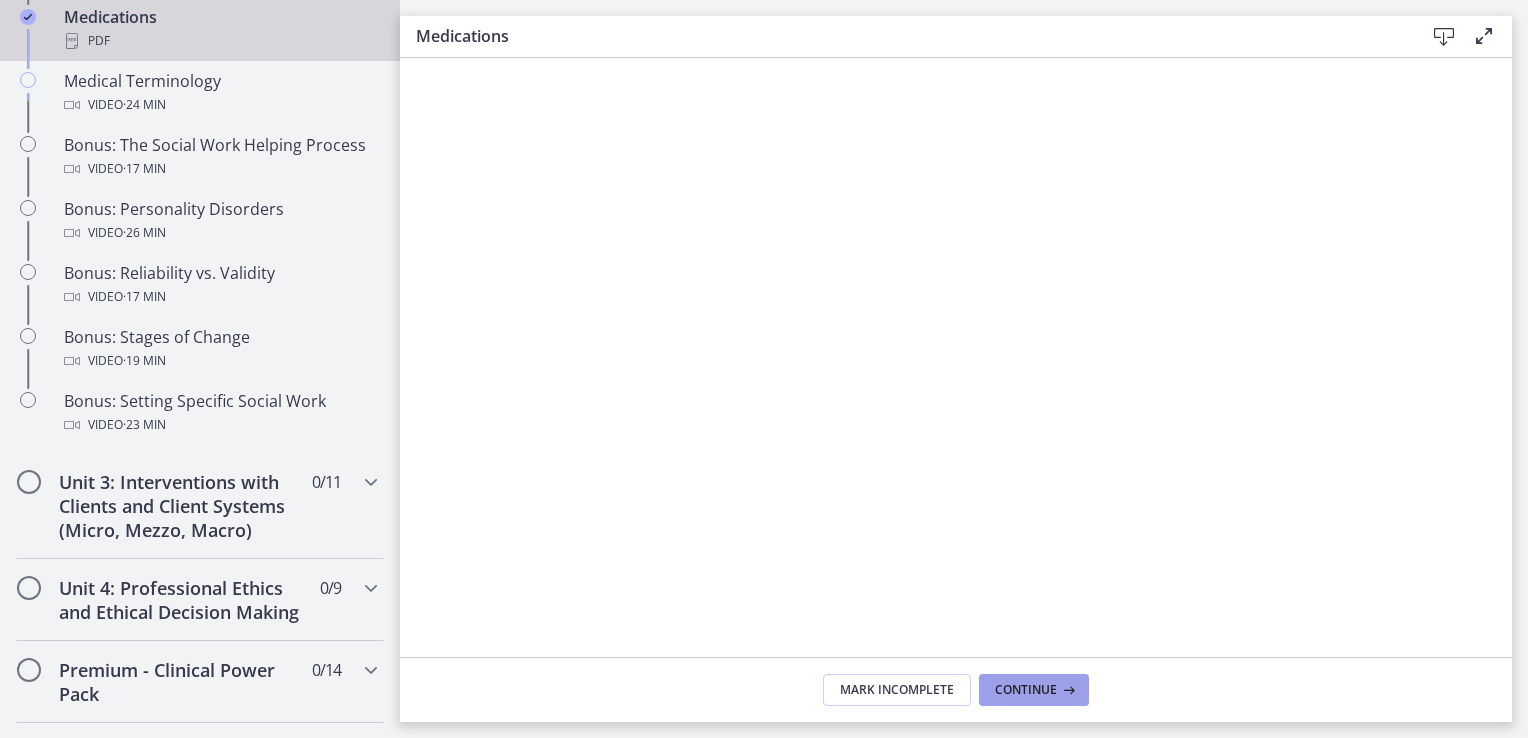 click on "Continue" at bounding box center [1026, 690] 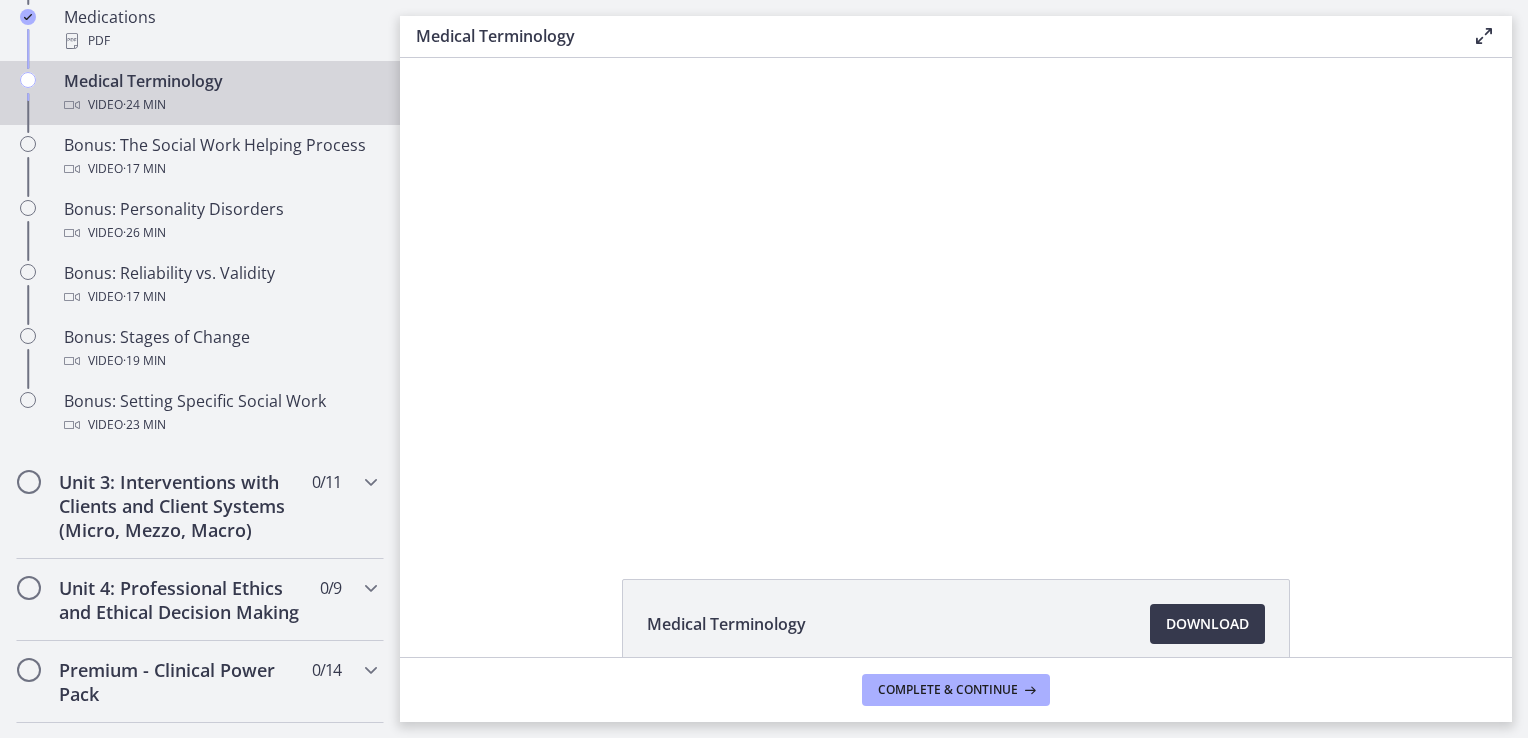 scroll, scrollTop: 0, scrollLeft: 0, axis: both 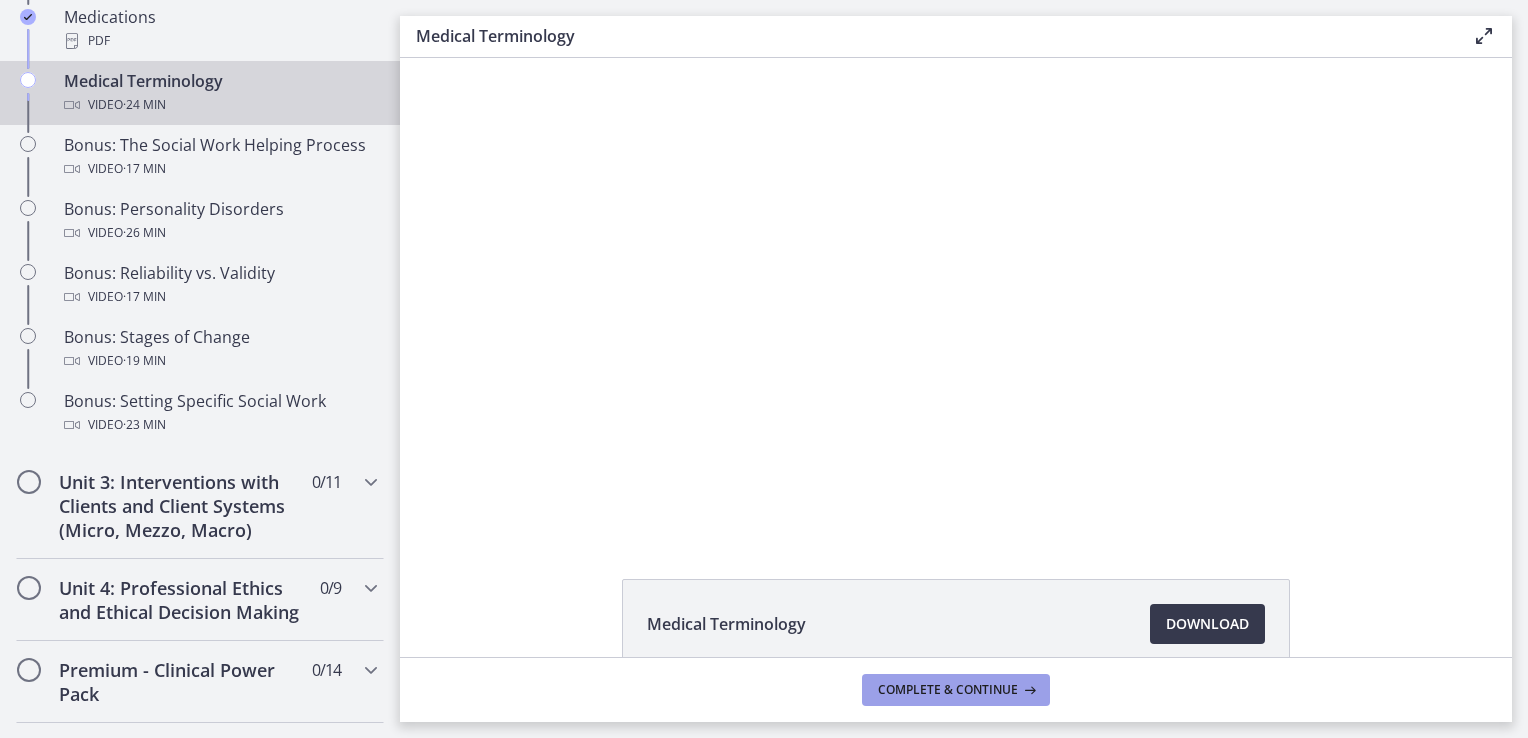 click on "Complete & continue" at bounding box center (956, 690) 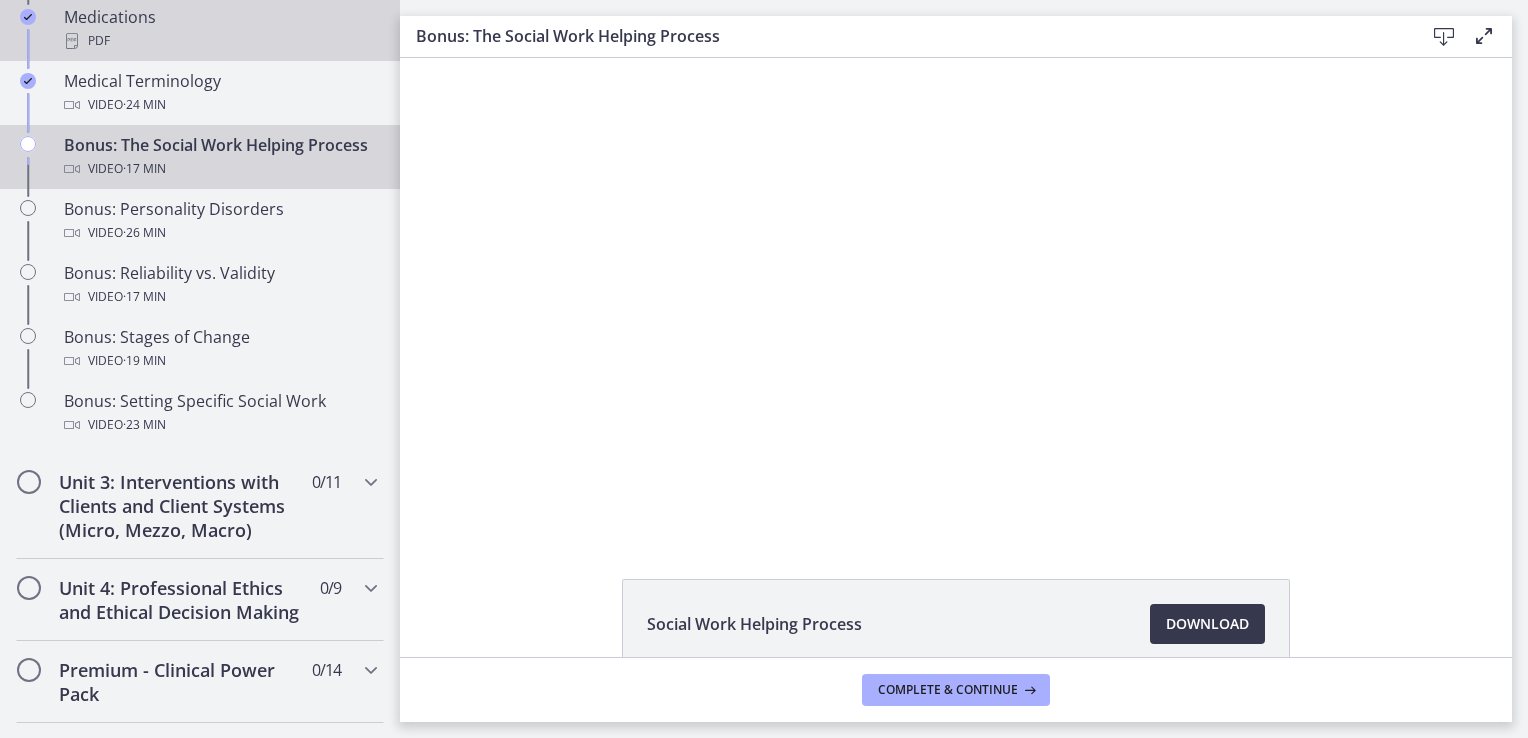 scroll, scrollTop: 0, scrollLeft: 0, axis: both 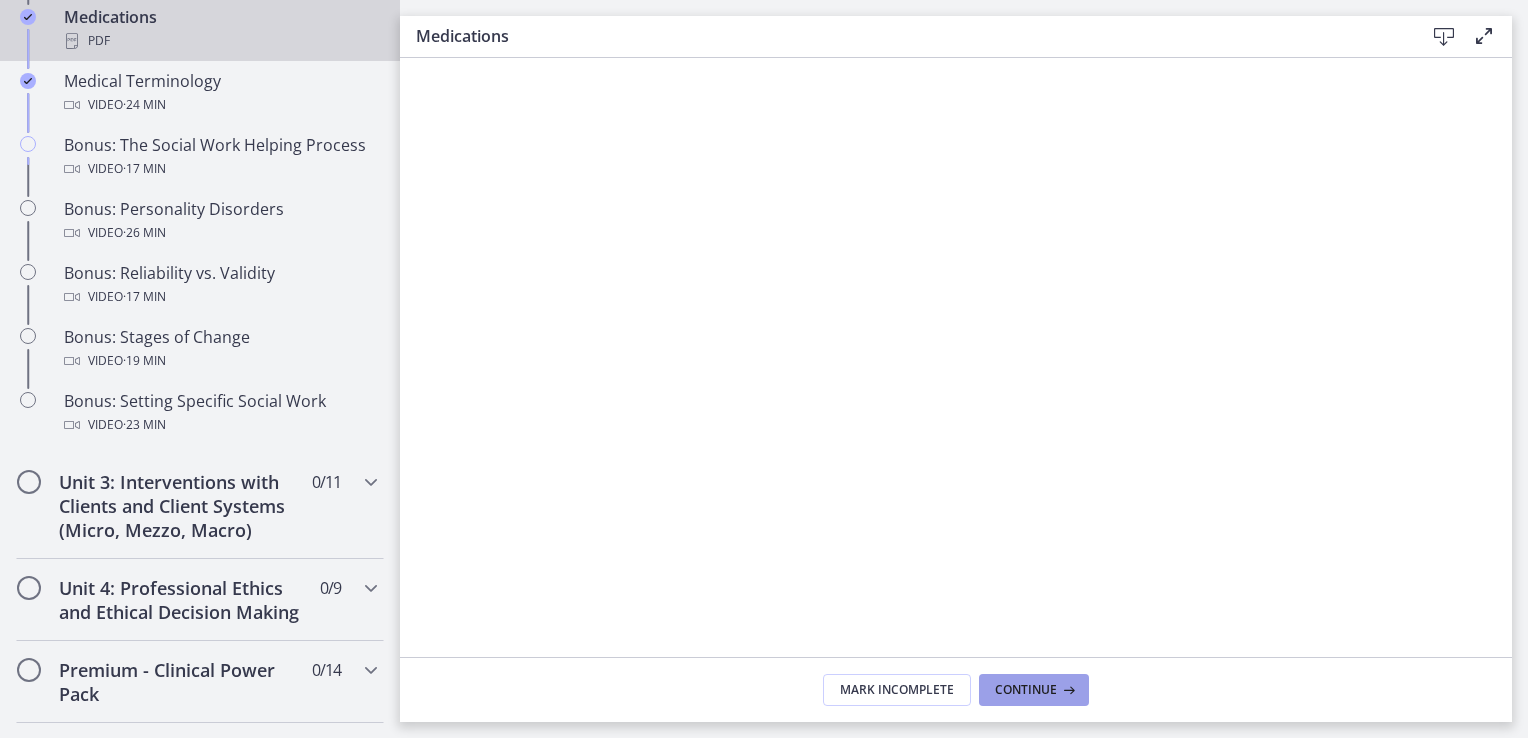 click on "Continue" at bounding box center [1026, 690] 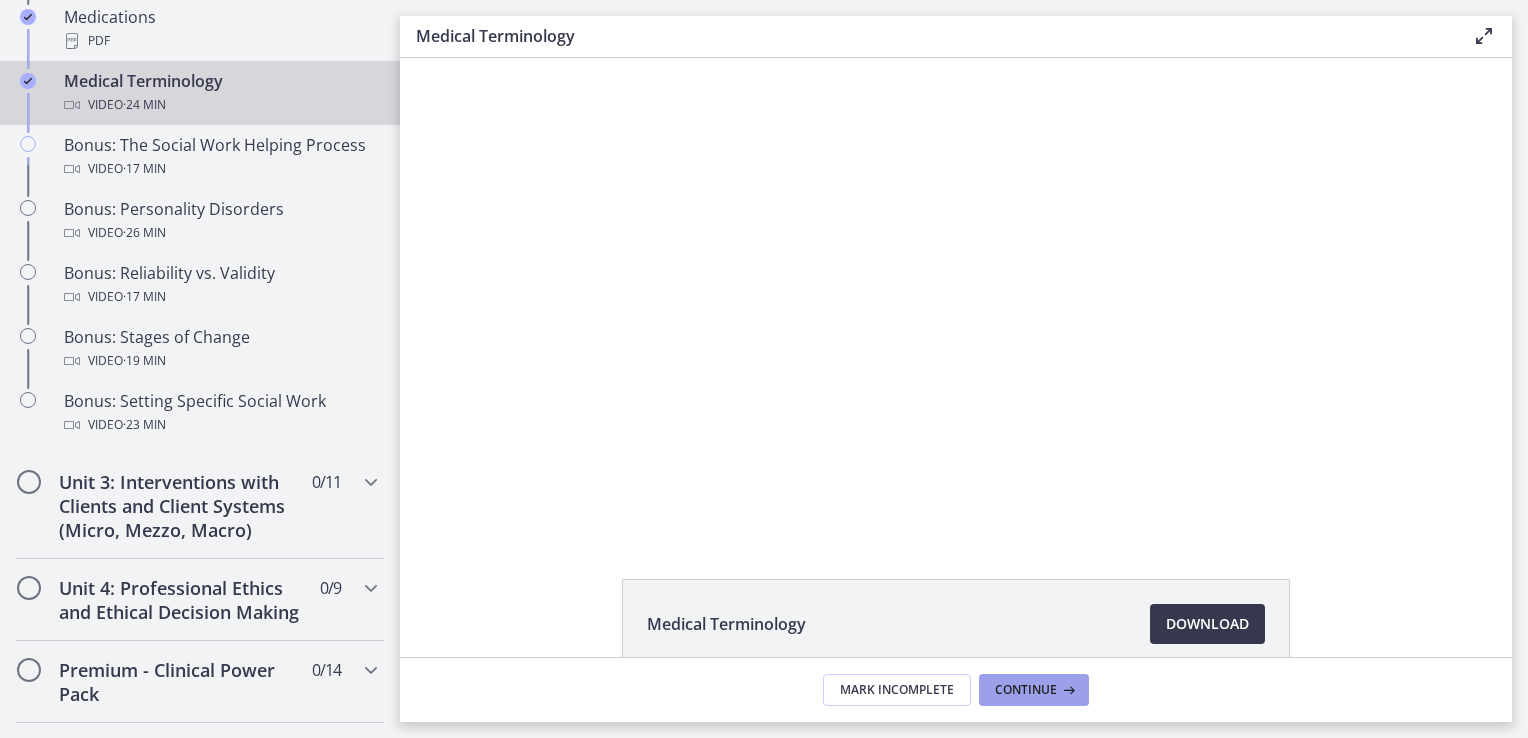 scroll, scrollTop: 0, scrollLeft: 0, axis: both 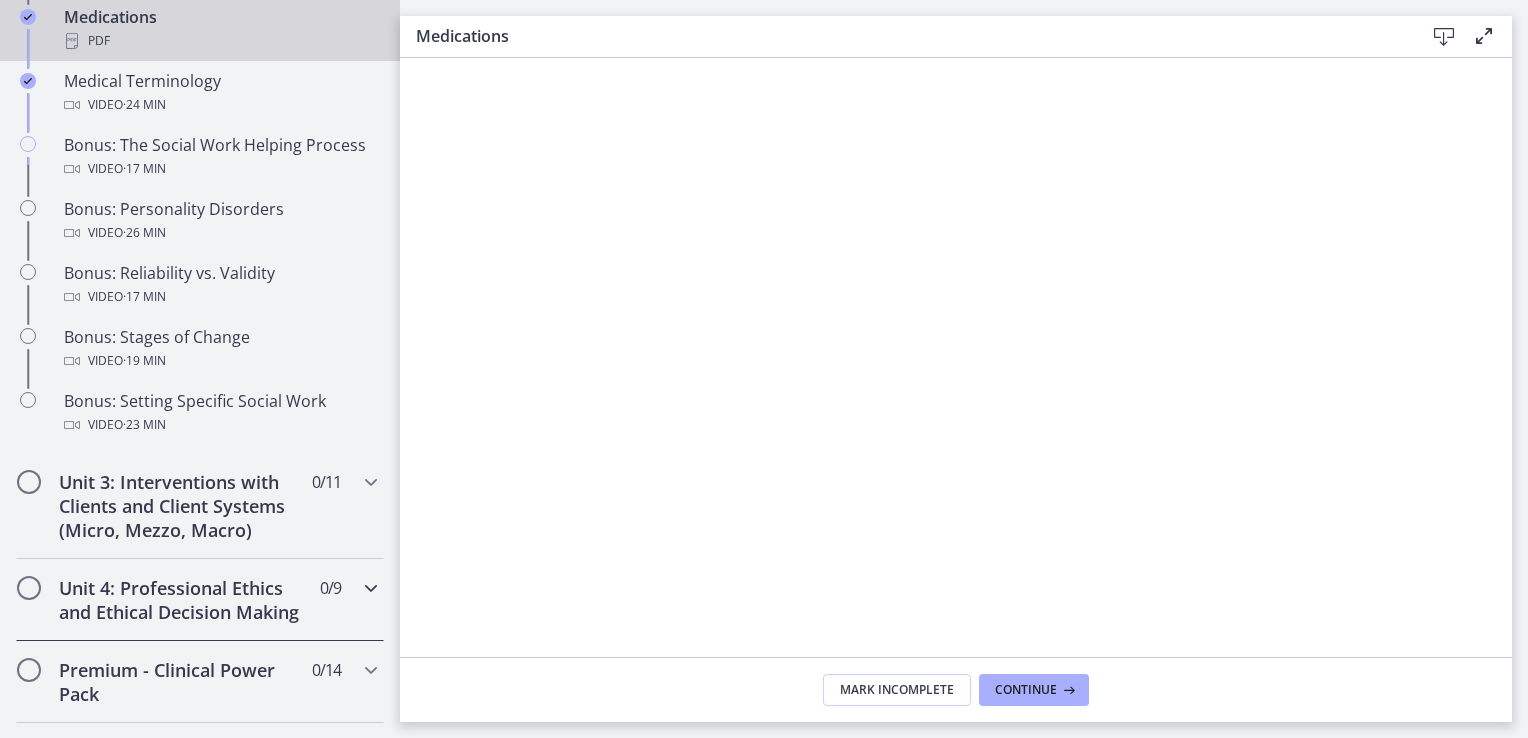 click on "Unit 4: Professional Ethics and Ethical Decision Making" at bounding box center [181, 600] 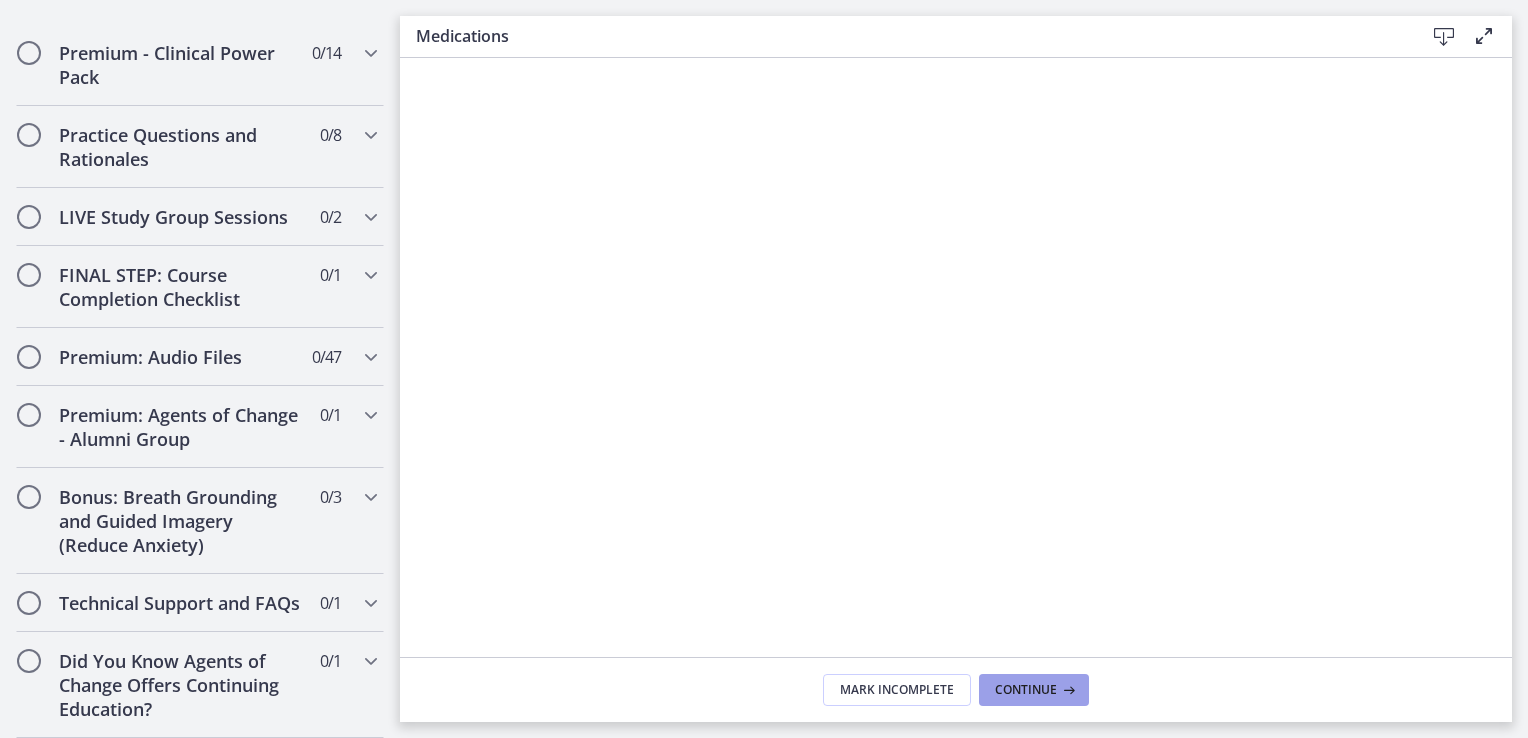 click on "Continue" at bounding box center [1026, 690] 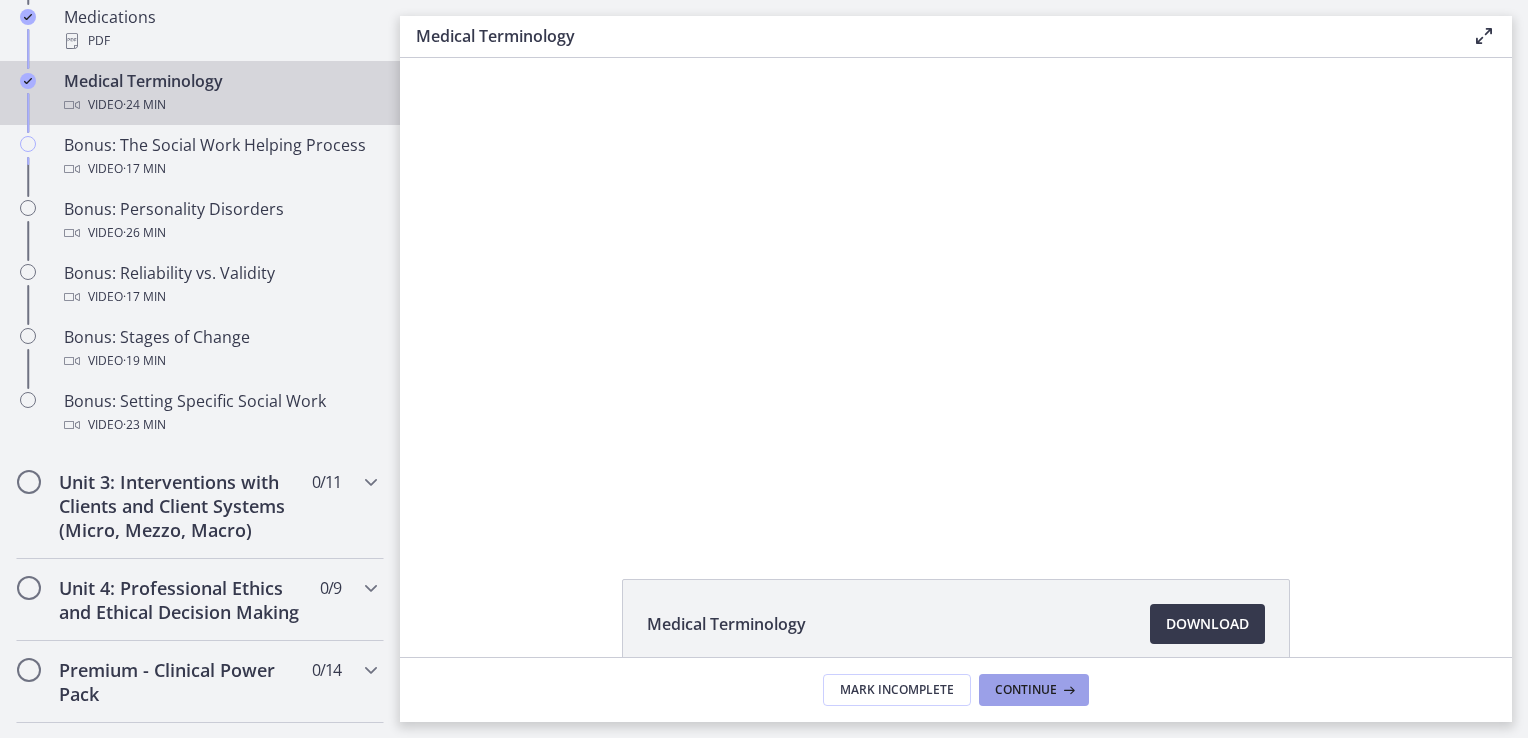 scroll, scrollTop: 0, scrollLeft: 0, axis: both 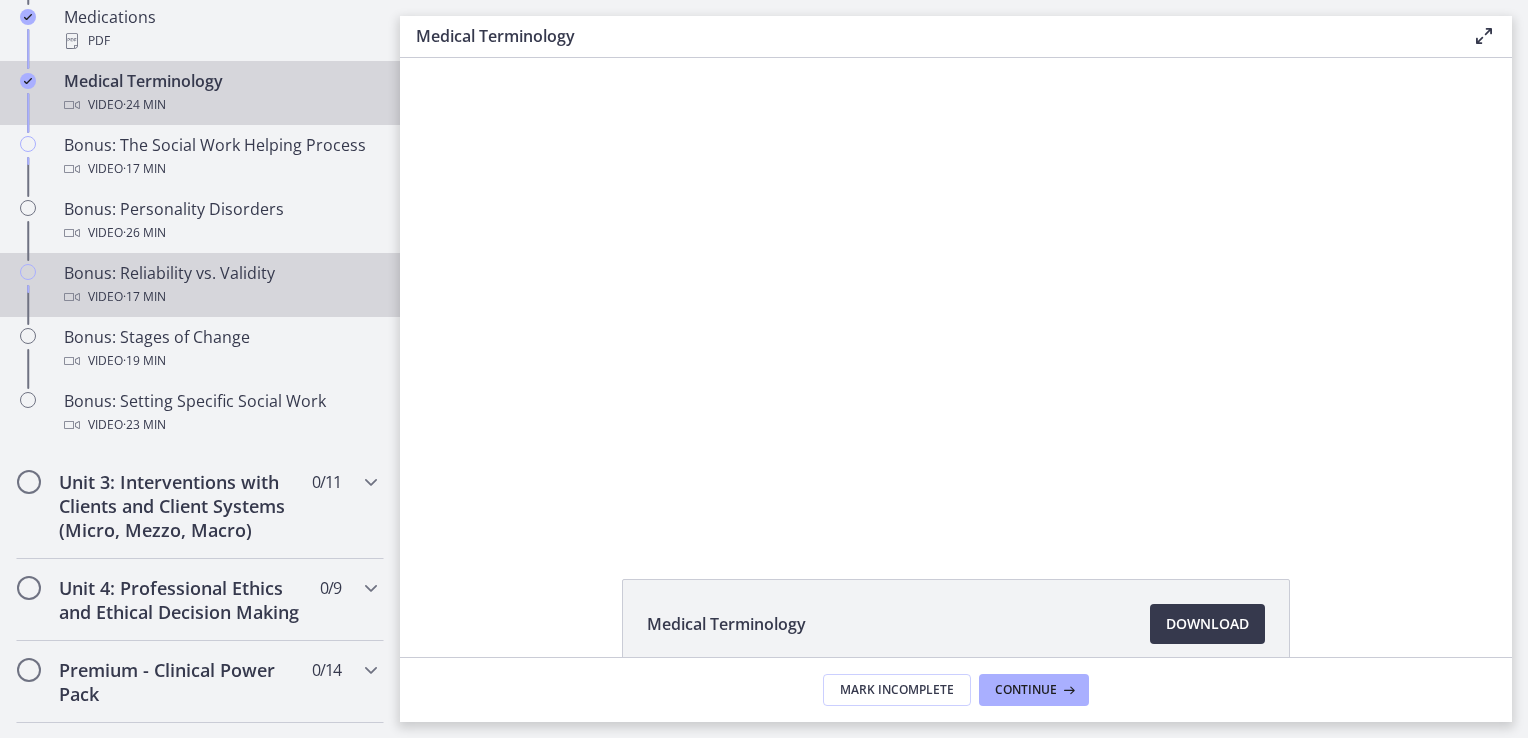 click on "Video
·  17 min" at bounding box center (220, 297) 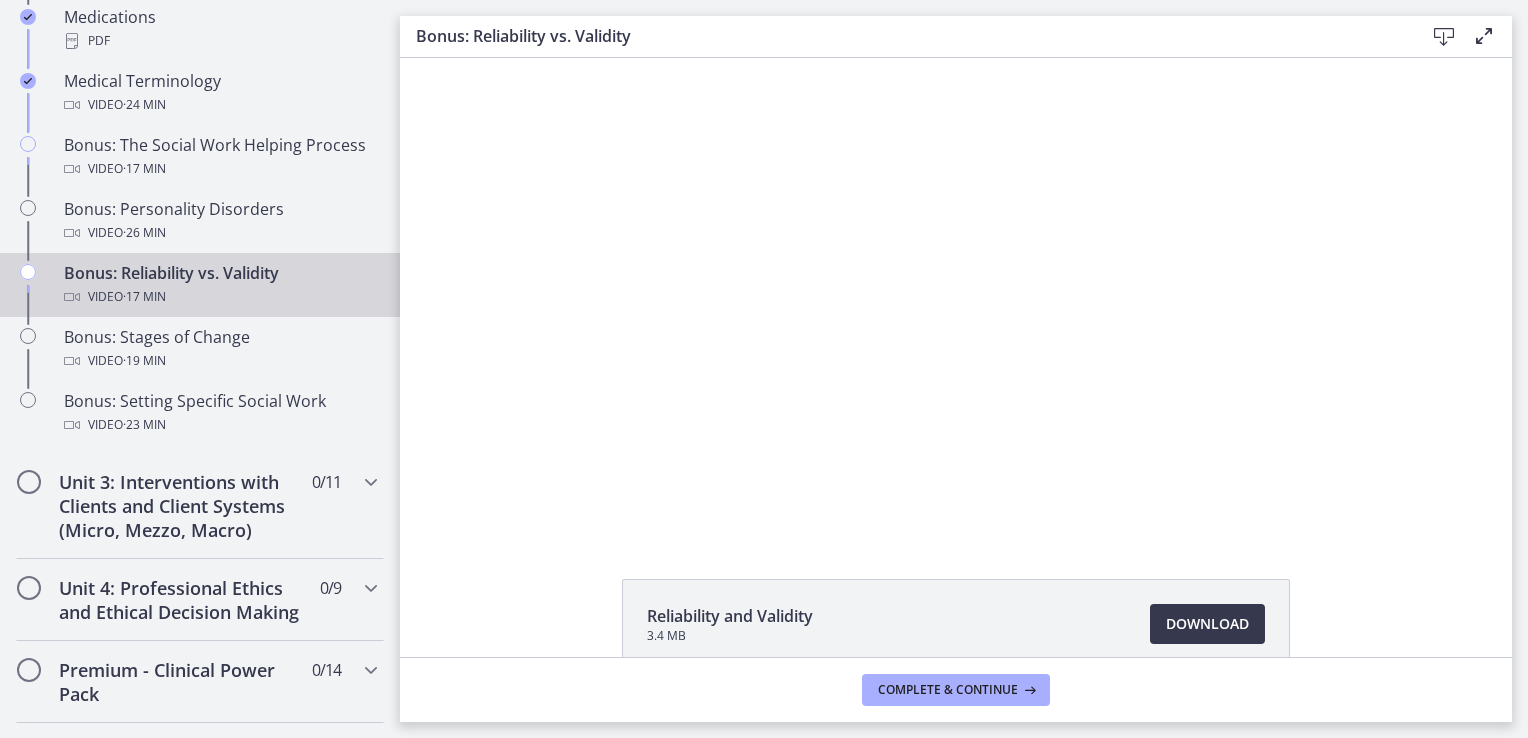 scroll, scrollTop: 0, scrollLeft: 0, axis: both 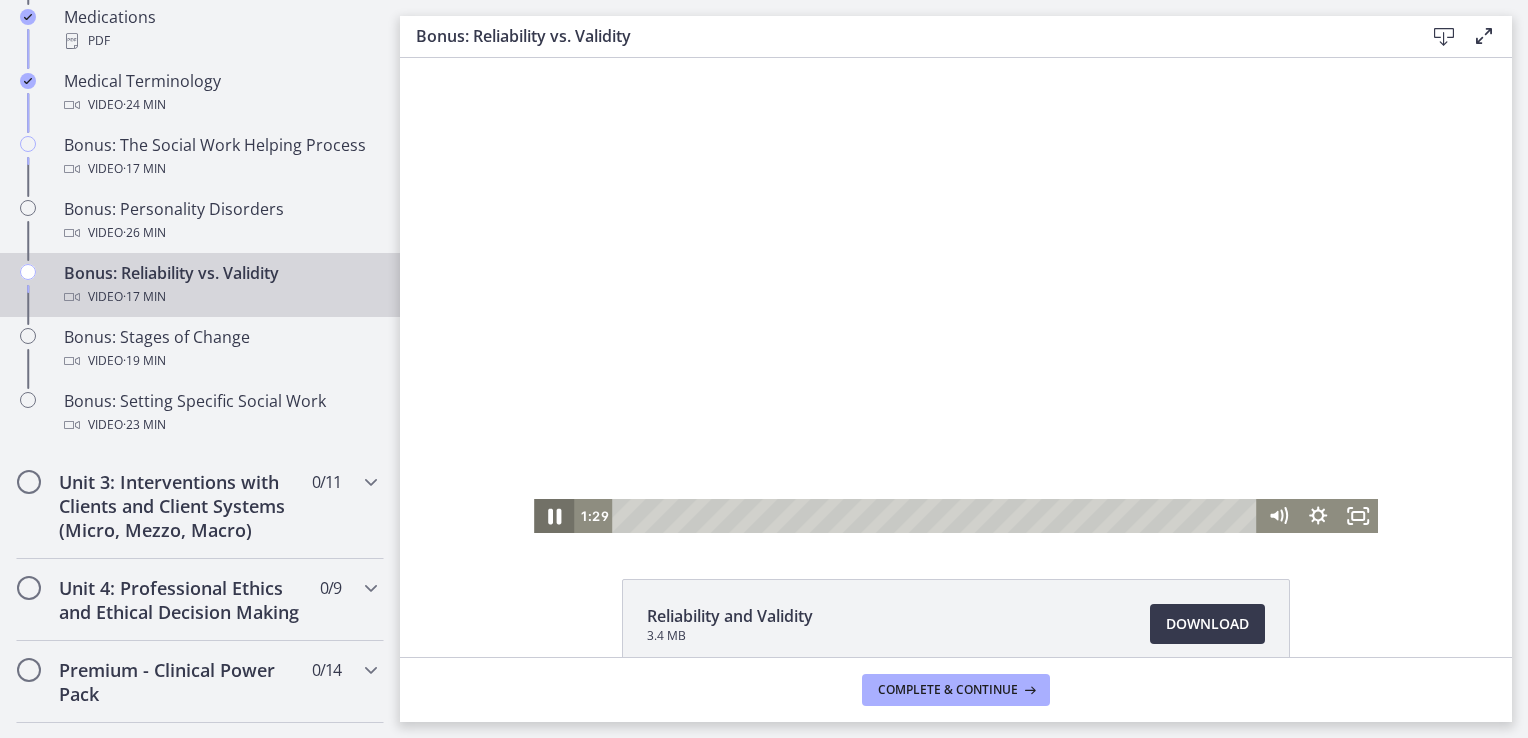 click 